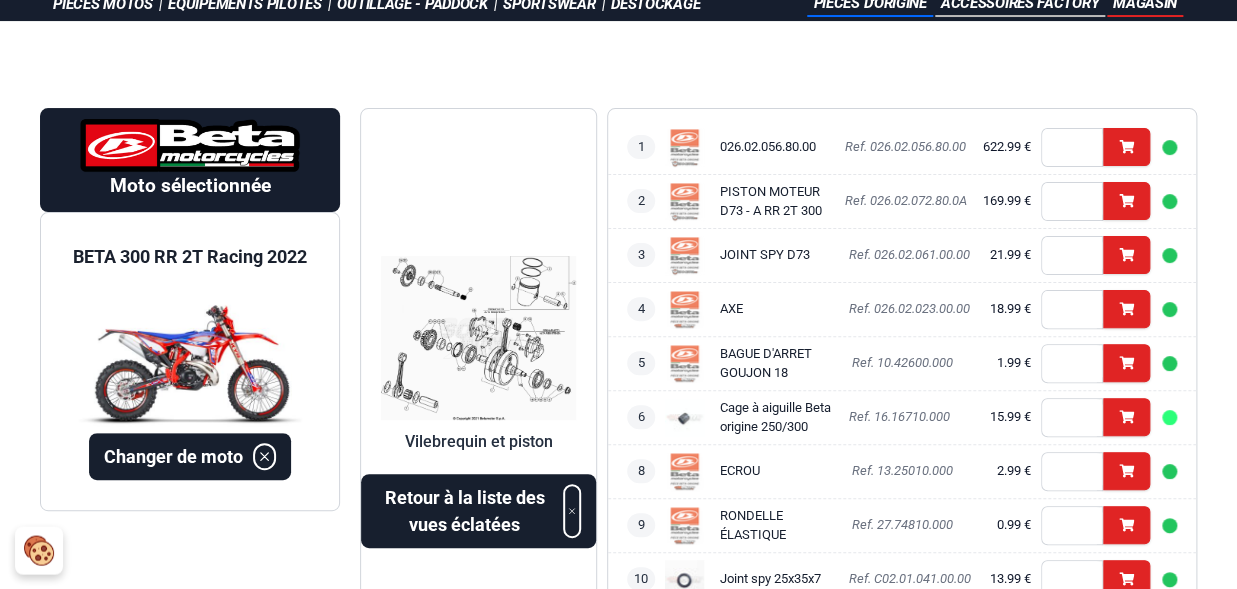 scroll, scrollTop: 73, scrollLeft: 0, axis: vertical 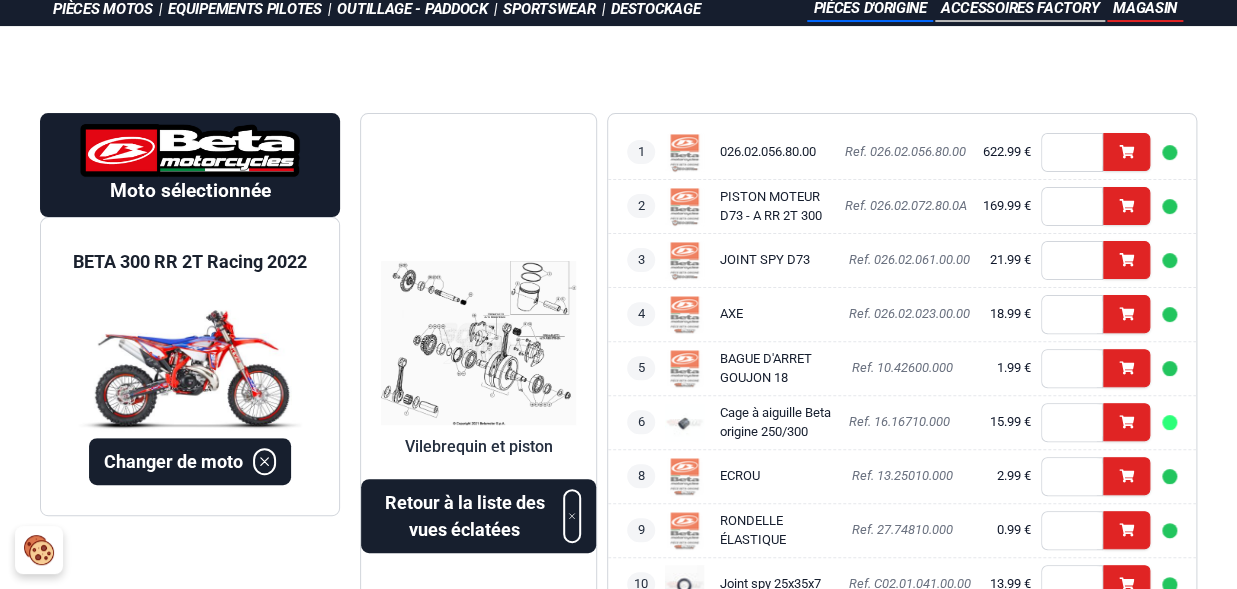 click at bounding box center [478, 343] 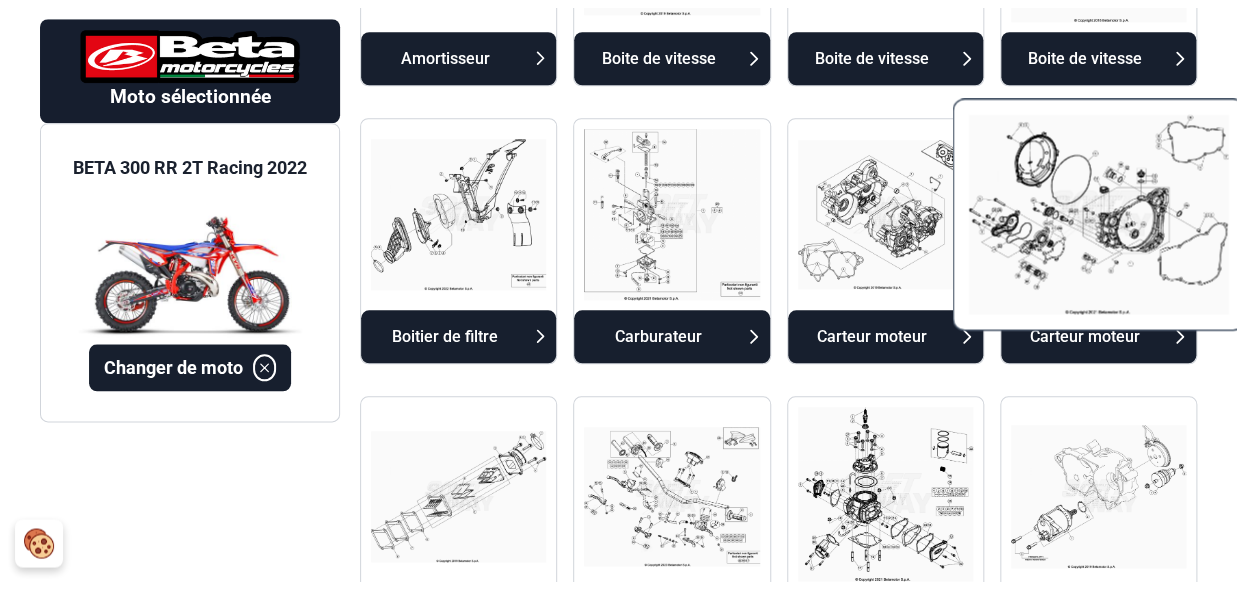 scroll, scrollTop: 718, scrollLeft: 0, axis: vertical 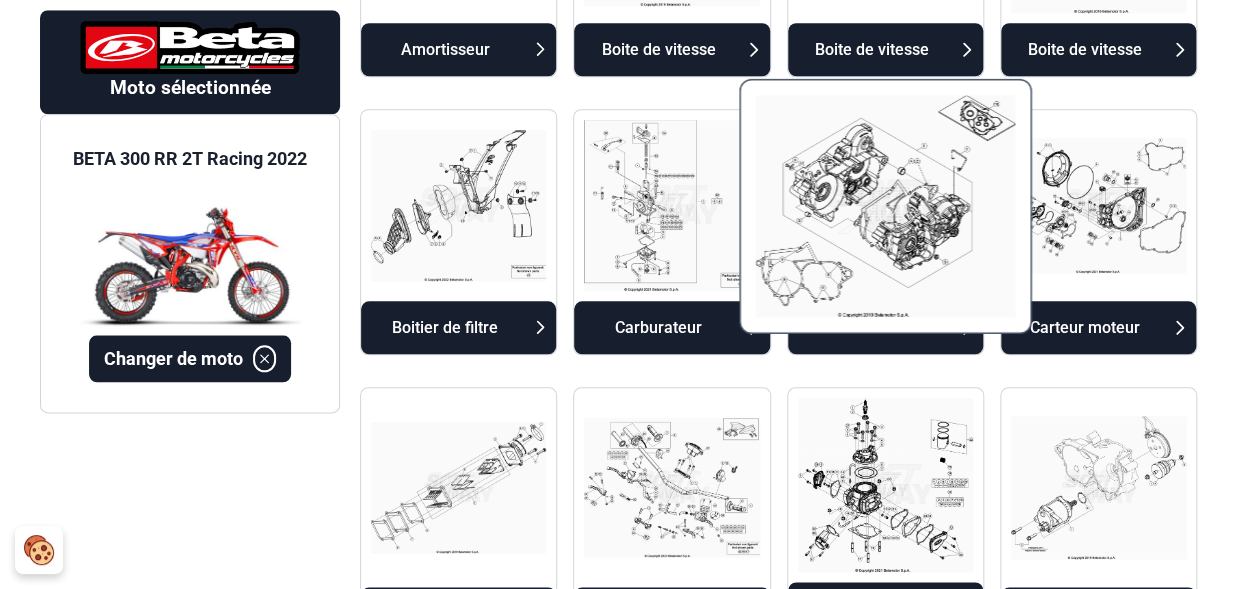 click at bounding box center [885, 206] 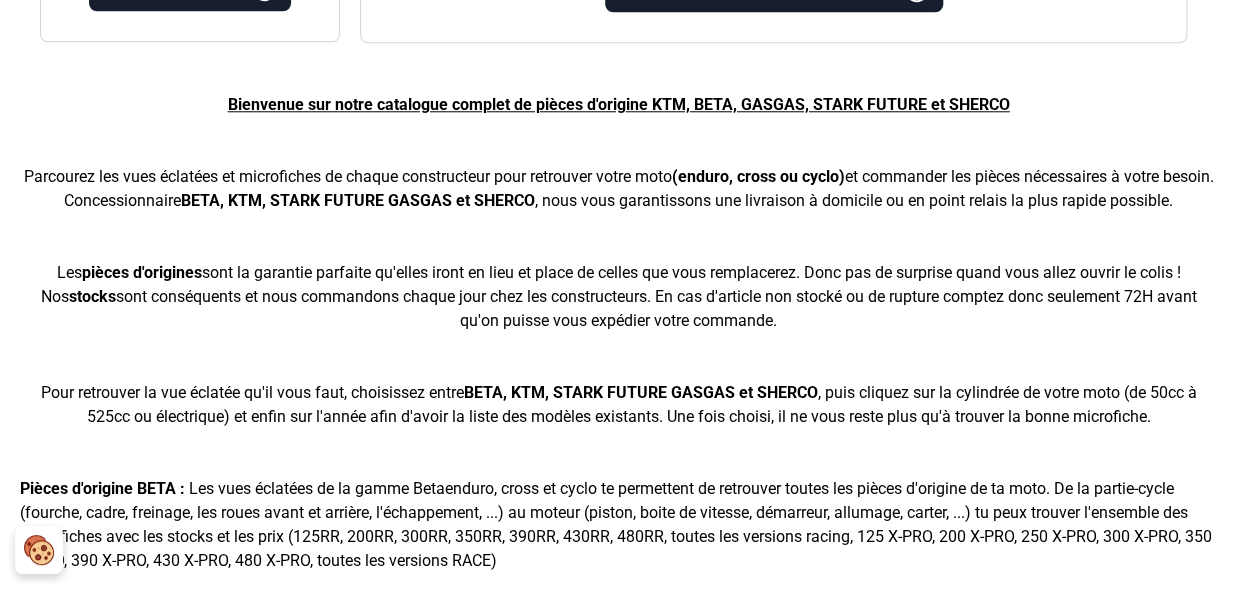 scroll, scrollTop: 165, scrollLeft: 0, axis: vertical 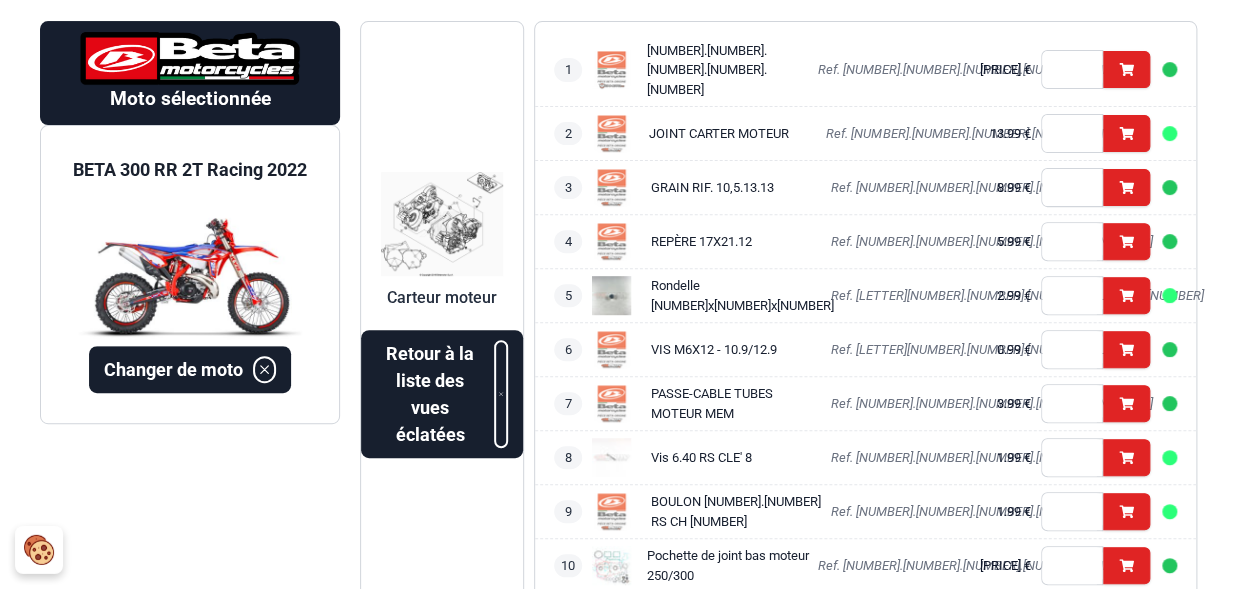 click at bounding box center (442, 224) 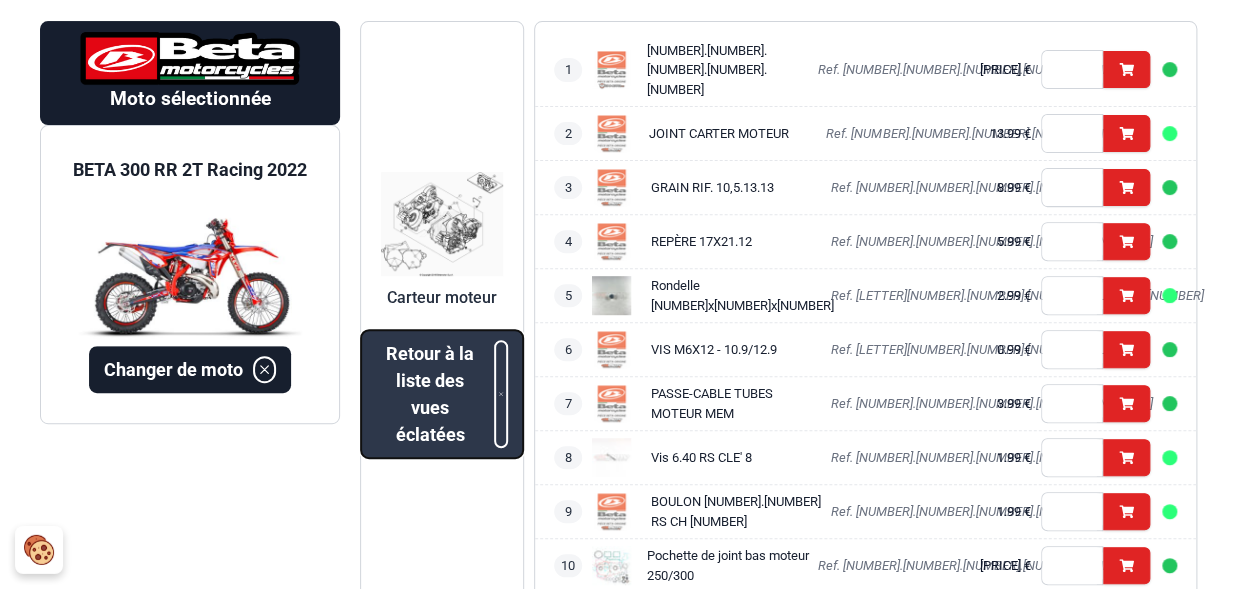 click on "Retour à la liste des vues éclatées" at bounding box center (430, 394) 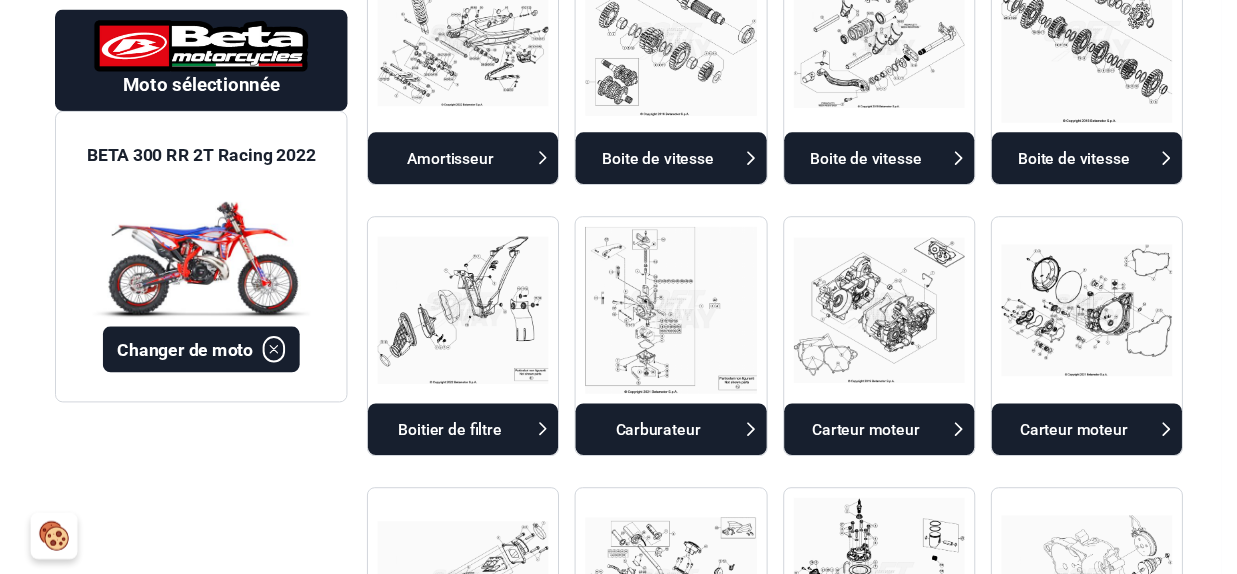 scroll, scrollTop: 649, scrollLeft: 0, axis: vertical 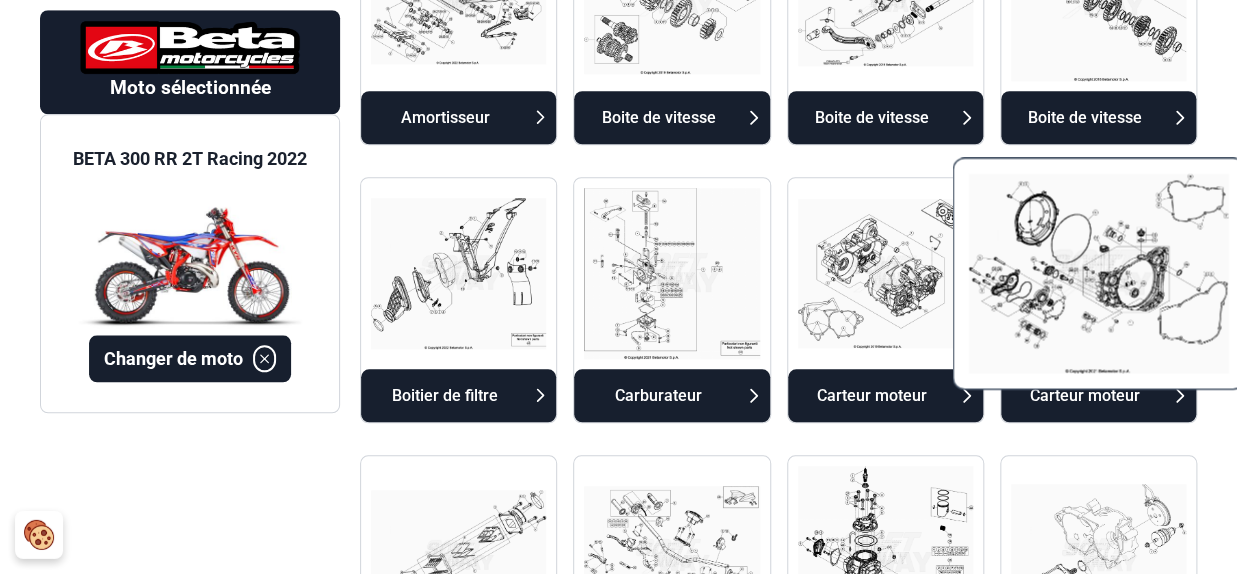 click at bounding box center [1098, 274] 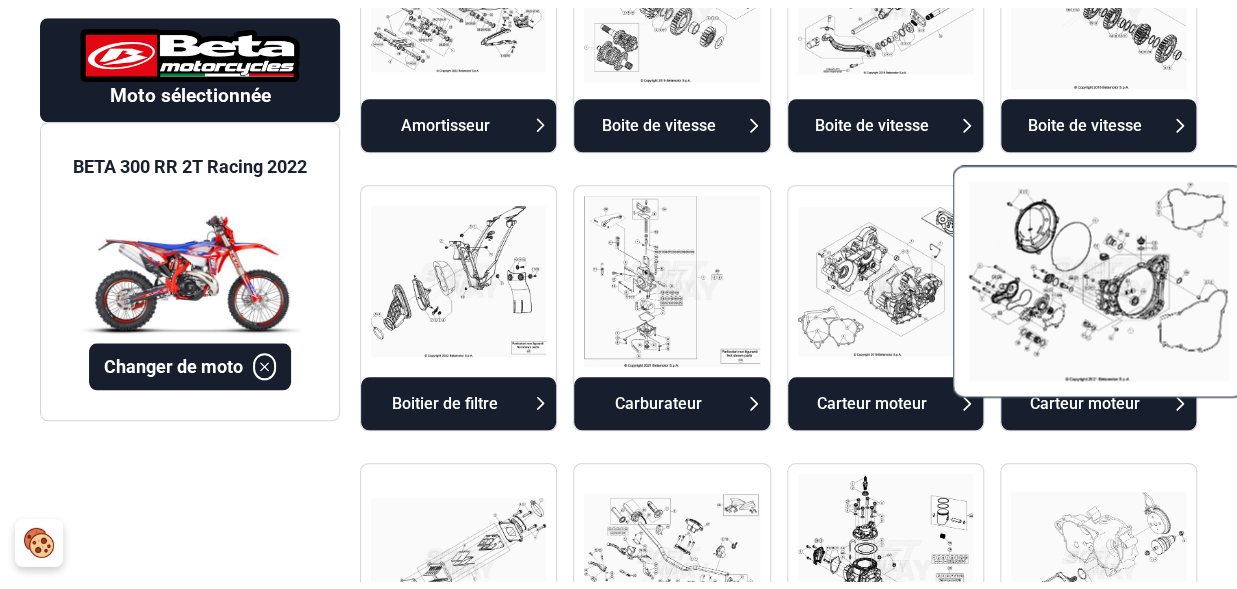 scroll, scrollTop: 165, scrollLeft: 0, axis: vertical 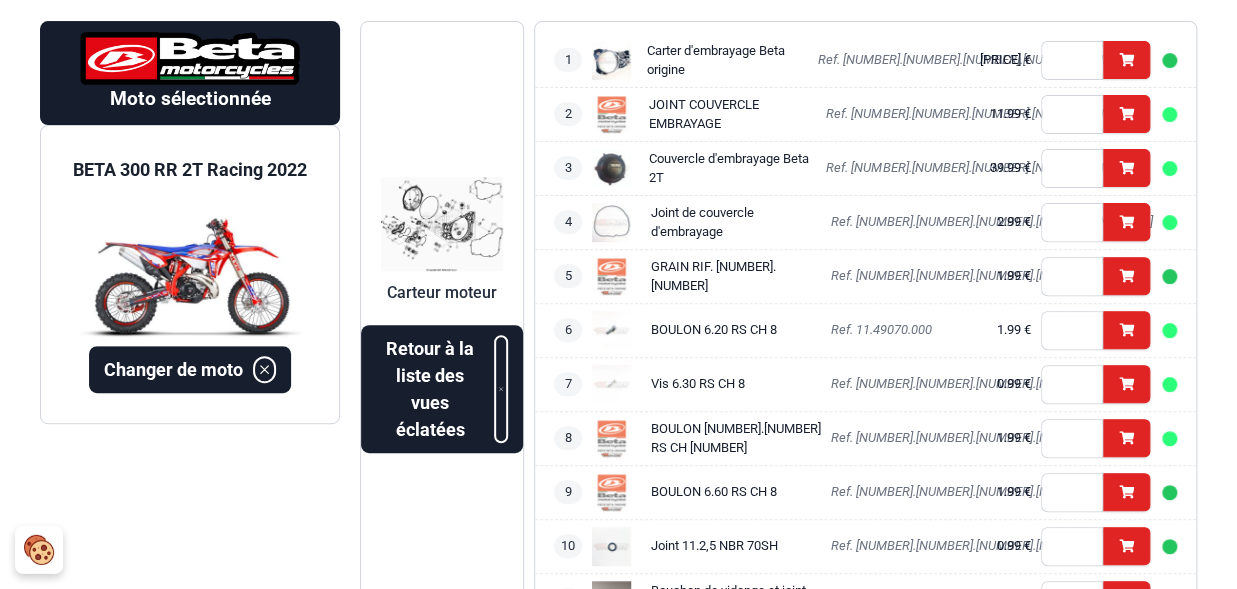 click at bounding box center [442, 224] 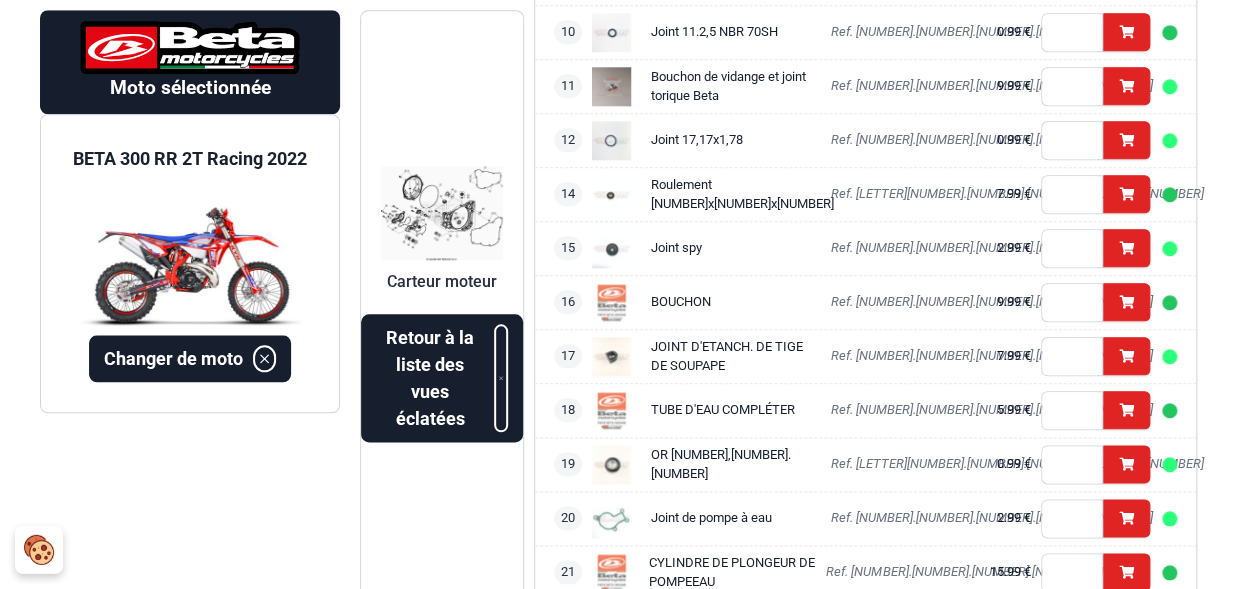scroll, scrollTop: 685, scrollLeft: 0, axis: vertical 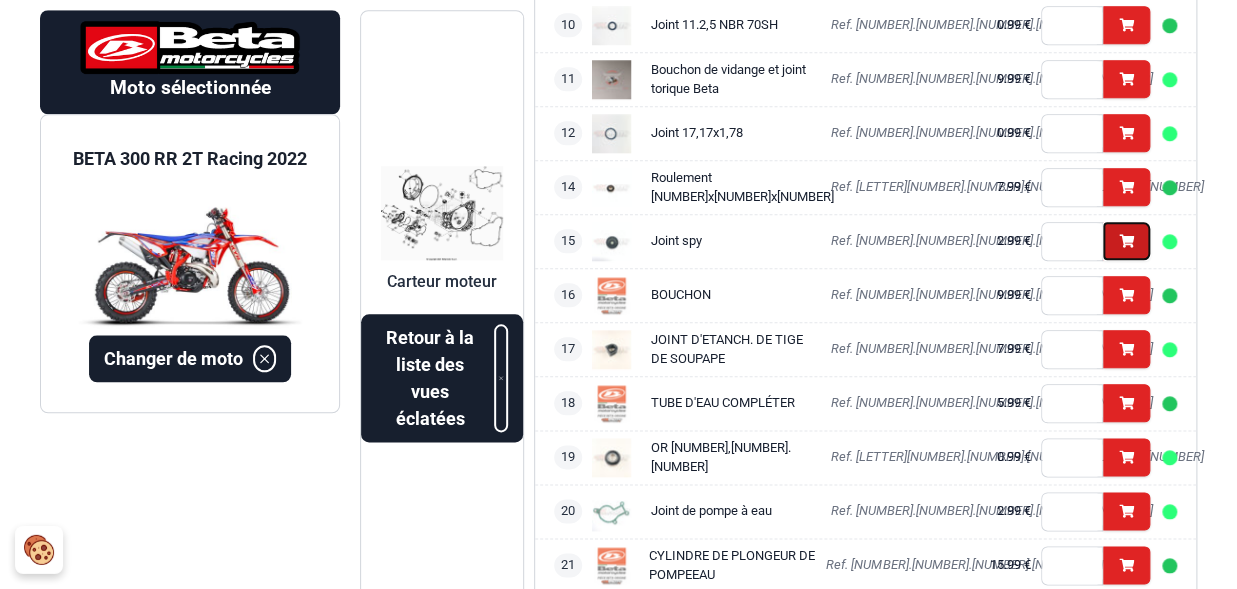 click 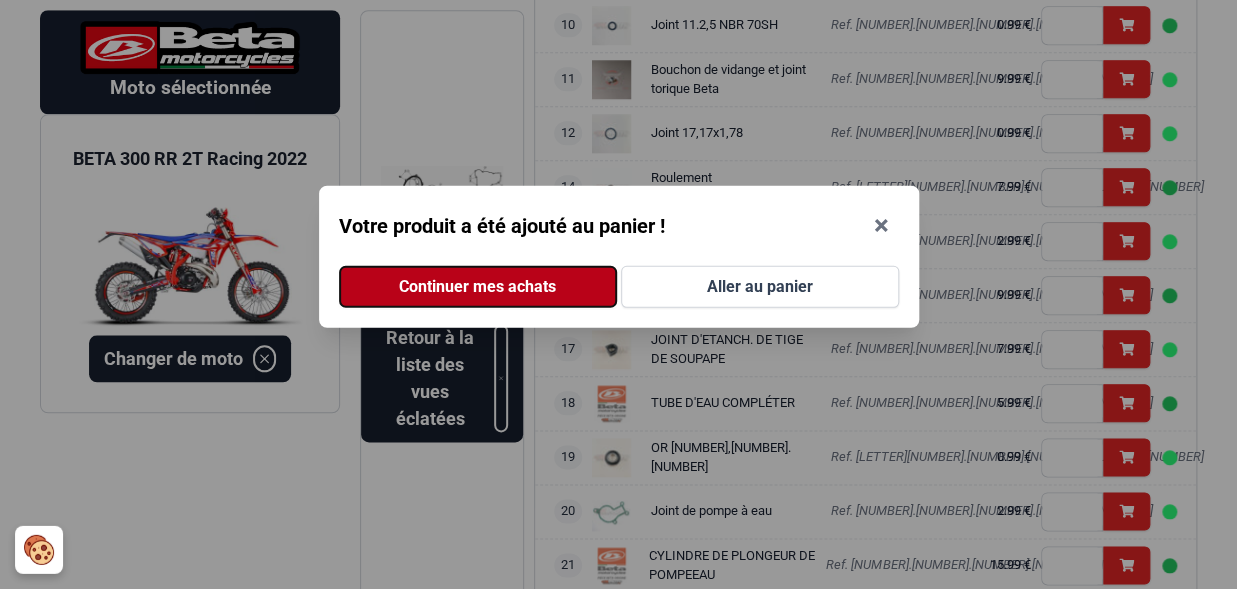 click on "Continuer mes achats" at bounding box center [478, 287] 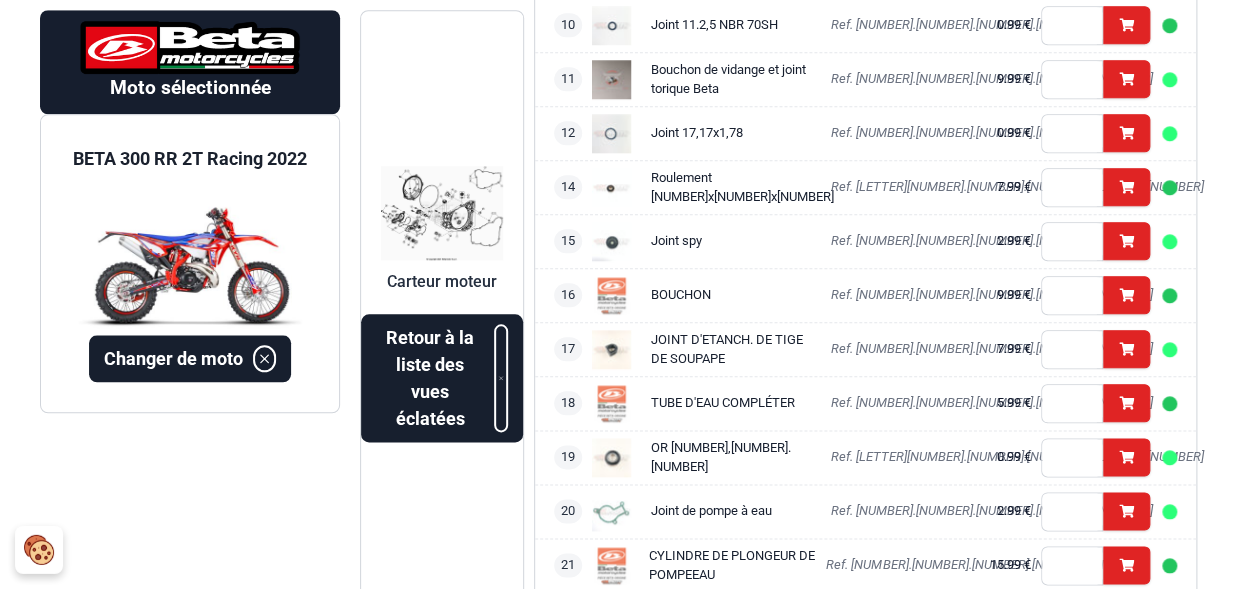 click at bounding box center [442, 214] 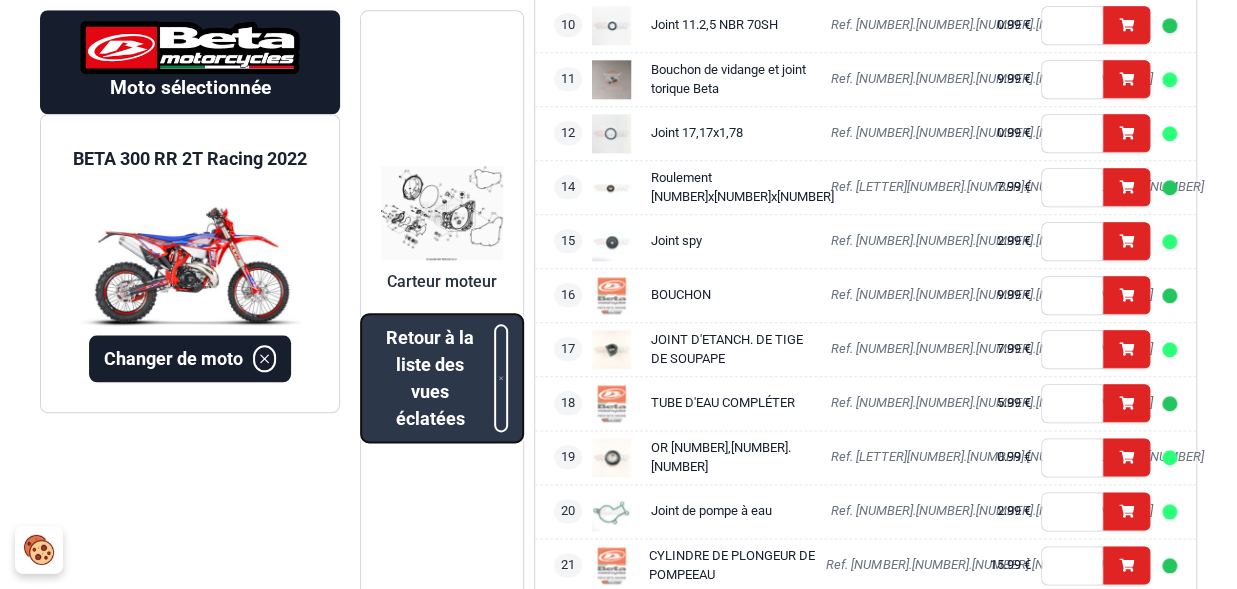 click on "Retour à la liste des vues éclatées" at bounding box center (430, 378) 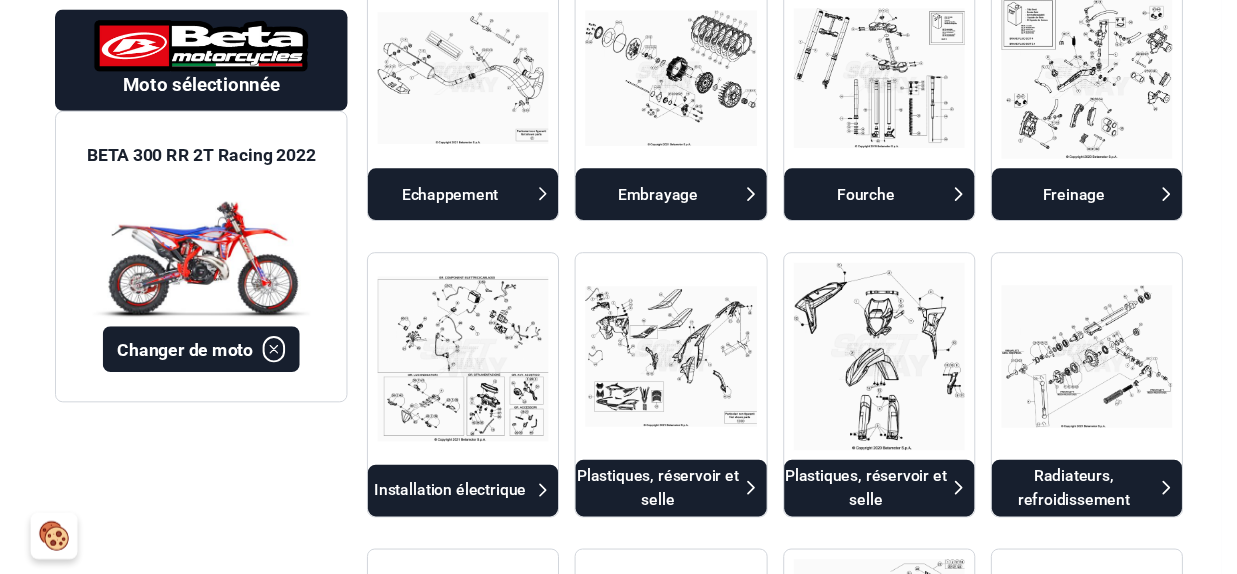 scroll, scrollTop: 1411, scrollLeft: 0, axis: vertical 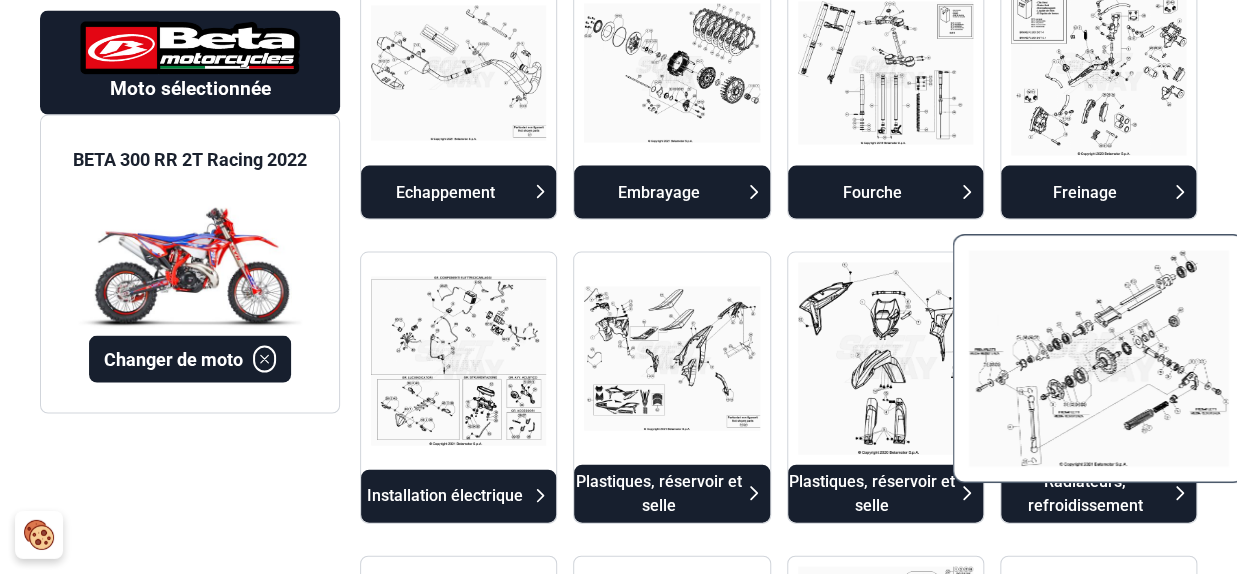 click at bounding box center (1098, 358) 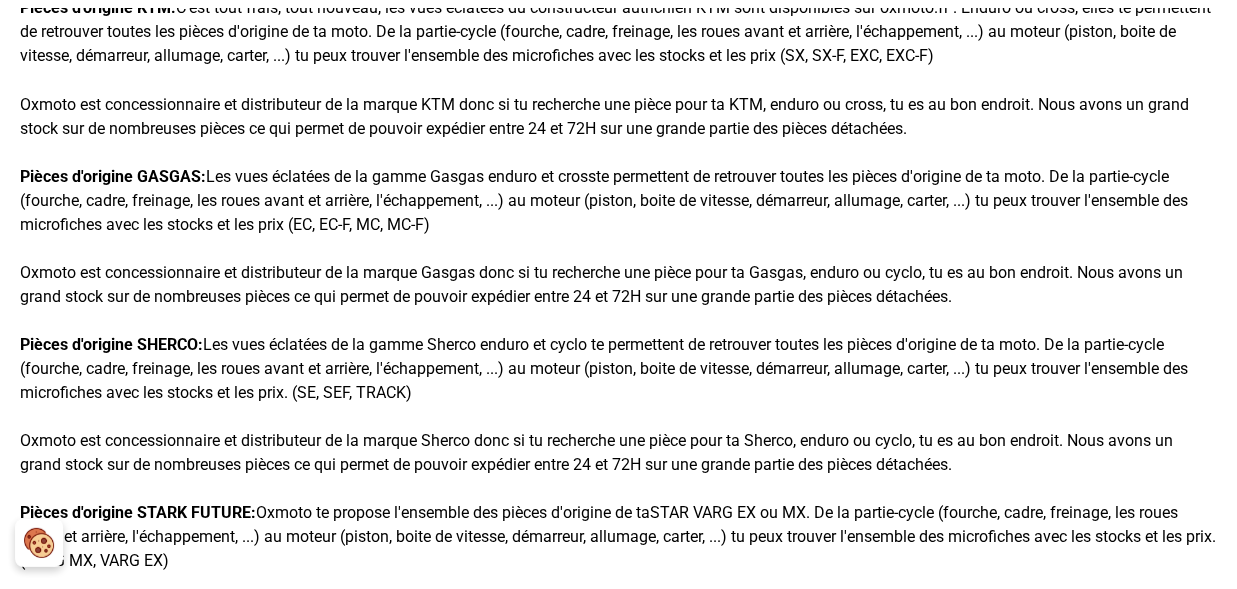 scroll, scrollTop: 165, scrollLeft: 0, axis: vertical 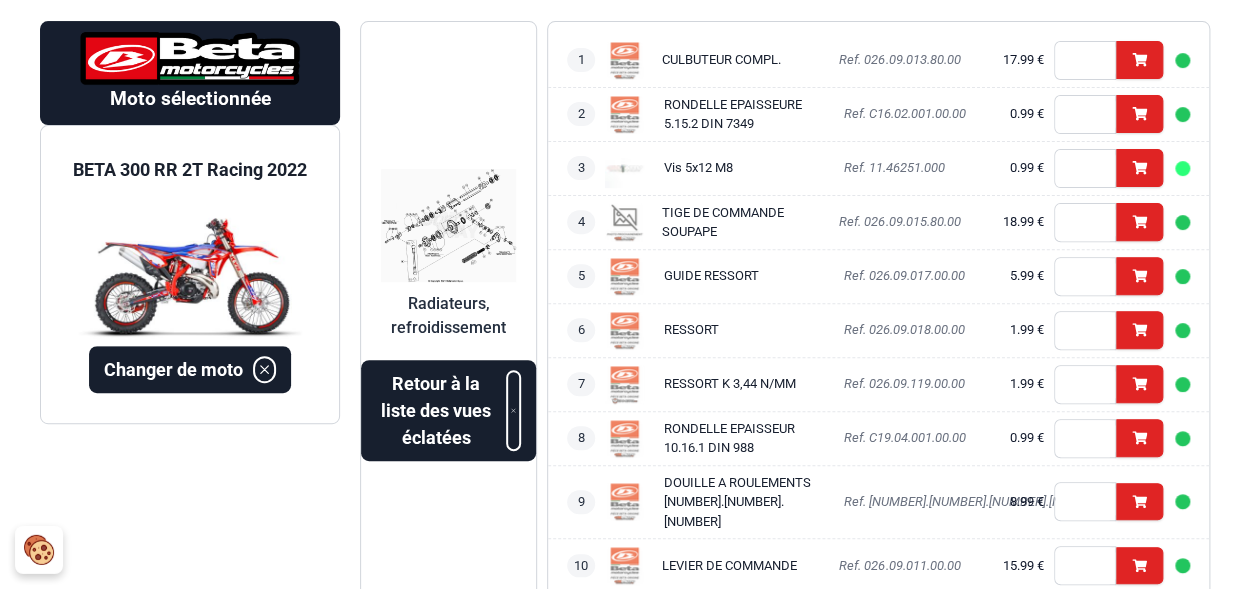 click at bounding box center (448, 225) 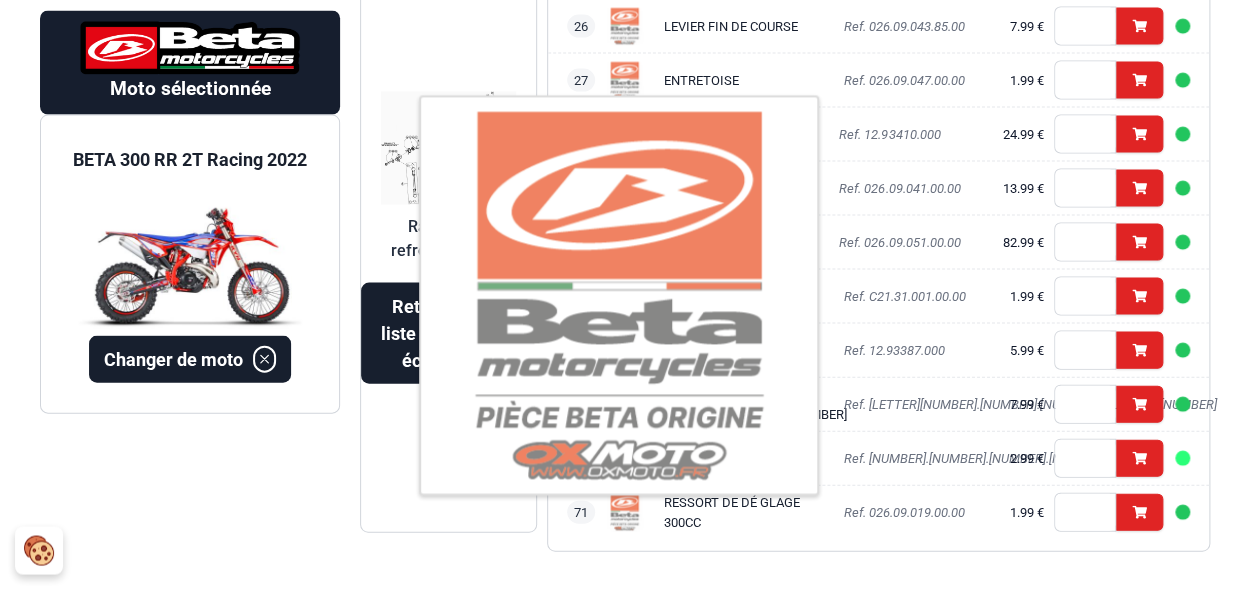 scroll, scrollTop: 1507, scrollLeft: 0, axis: vertical 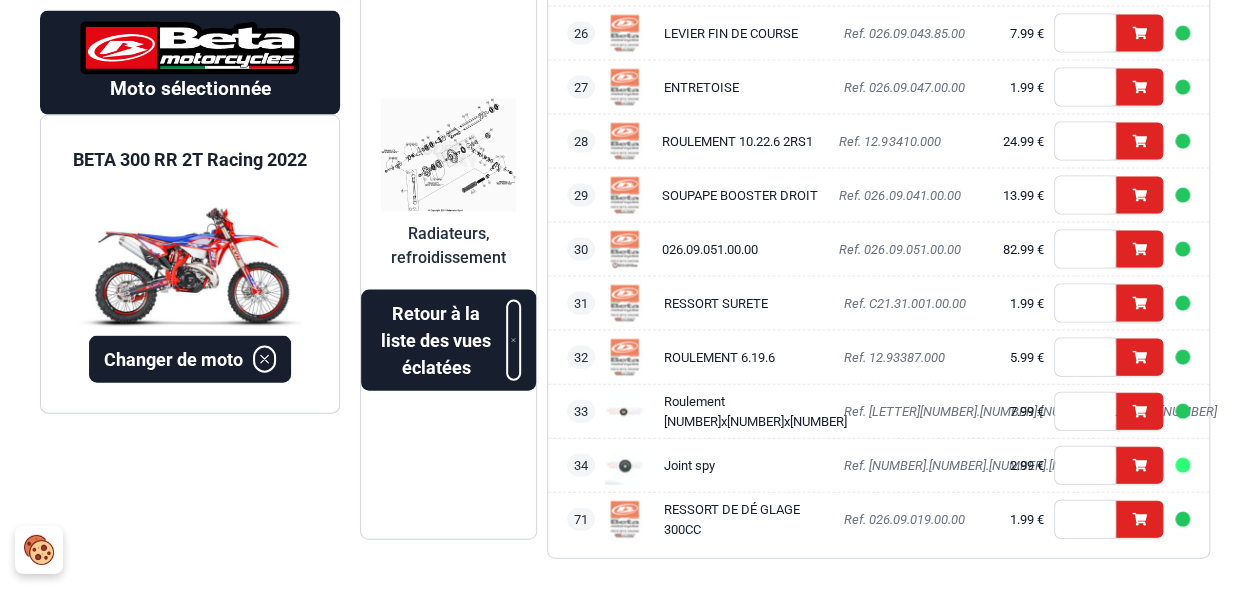 click at bounding box center (448, 155) 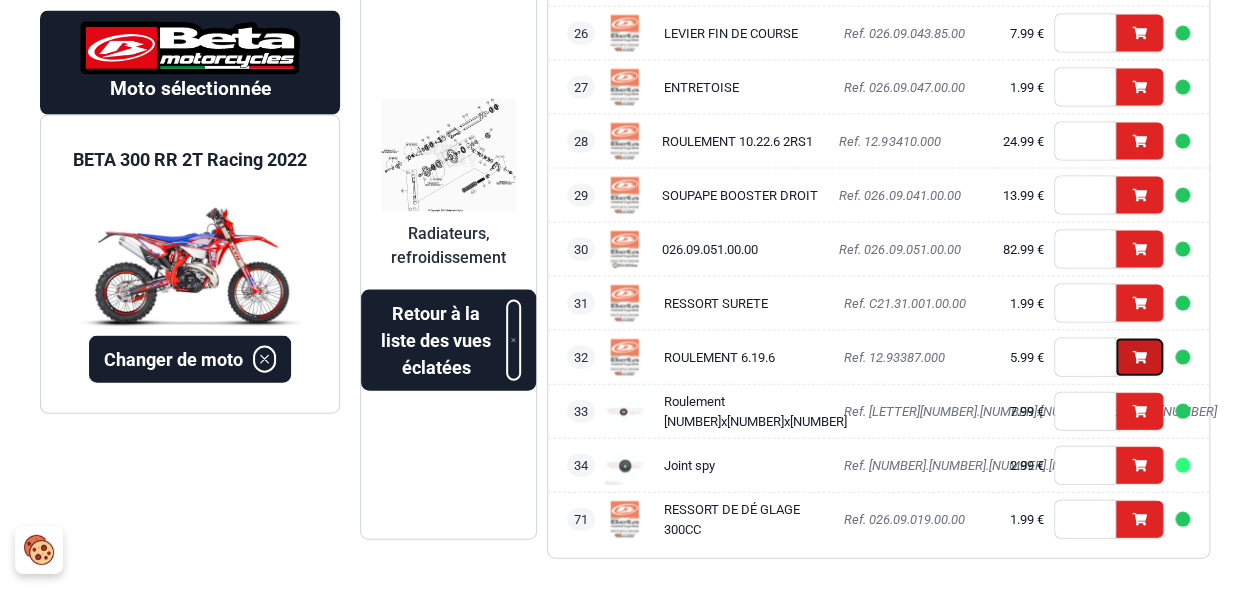 click on "Ajouter" at bounding box center [1139, 357] 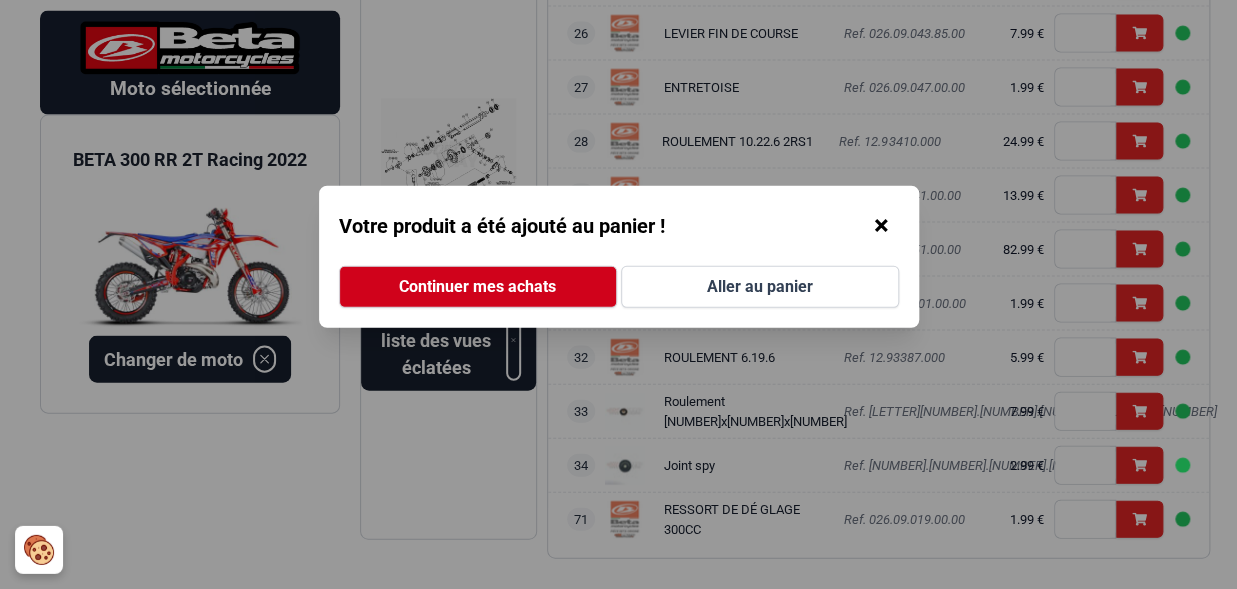 click on "×" at bounding box center (881, 226) 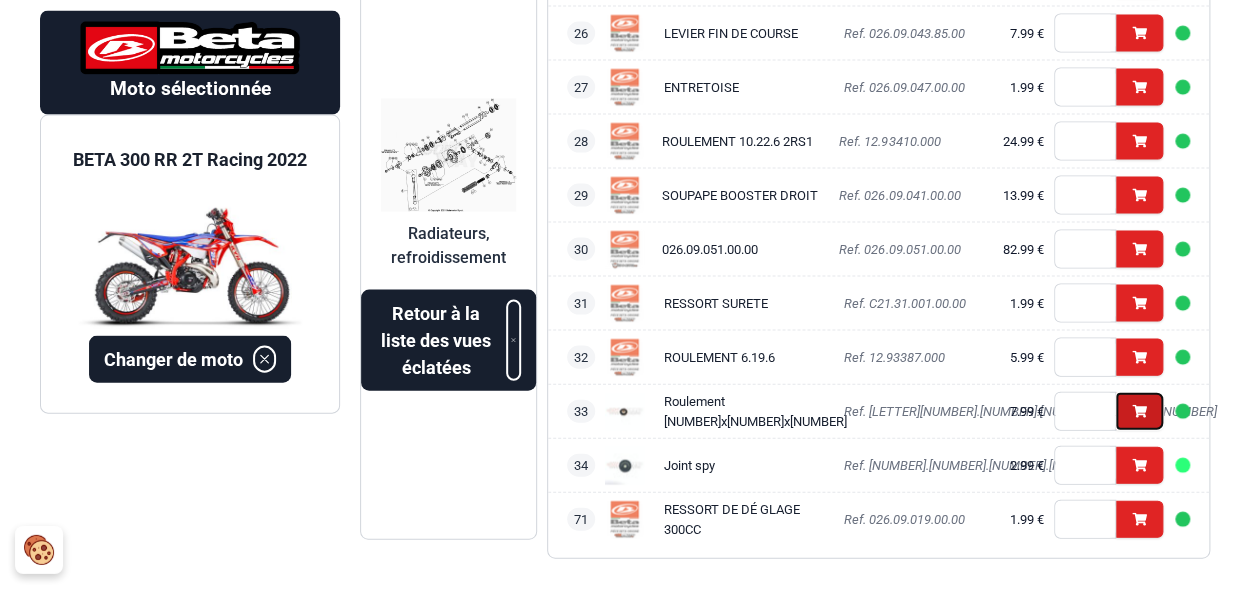 click 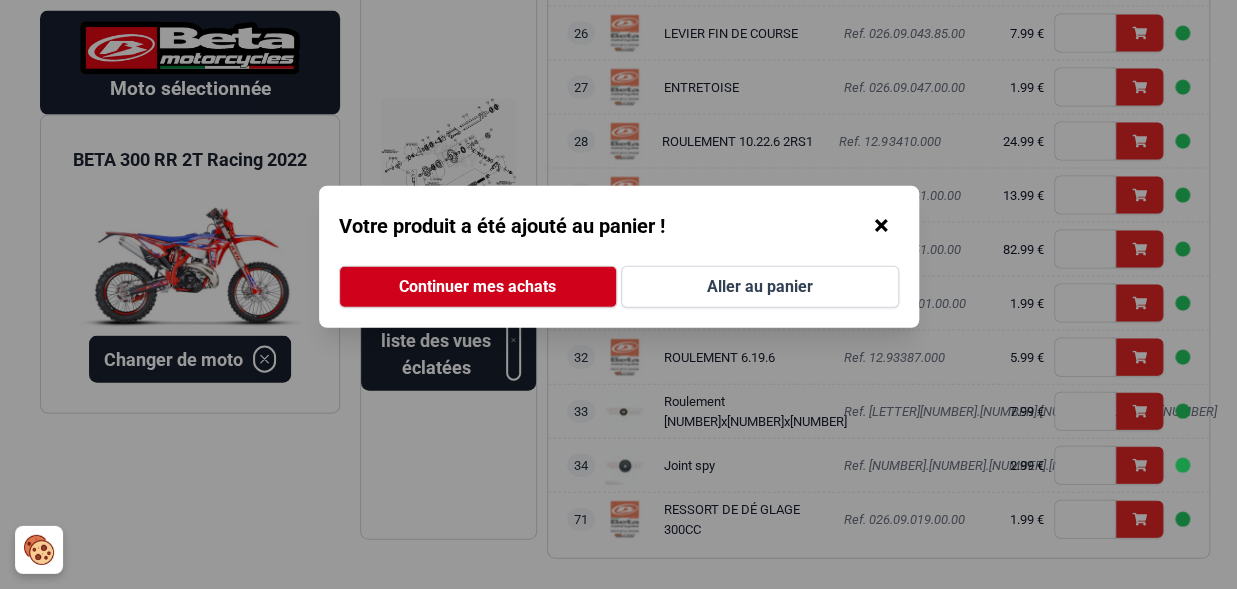 click on "×" at bounding box center [881, 226] 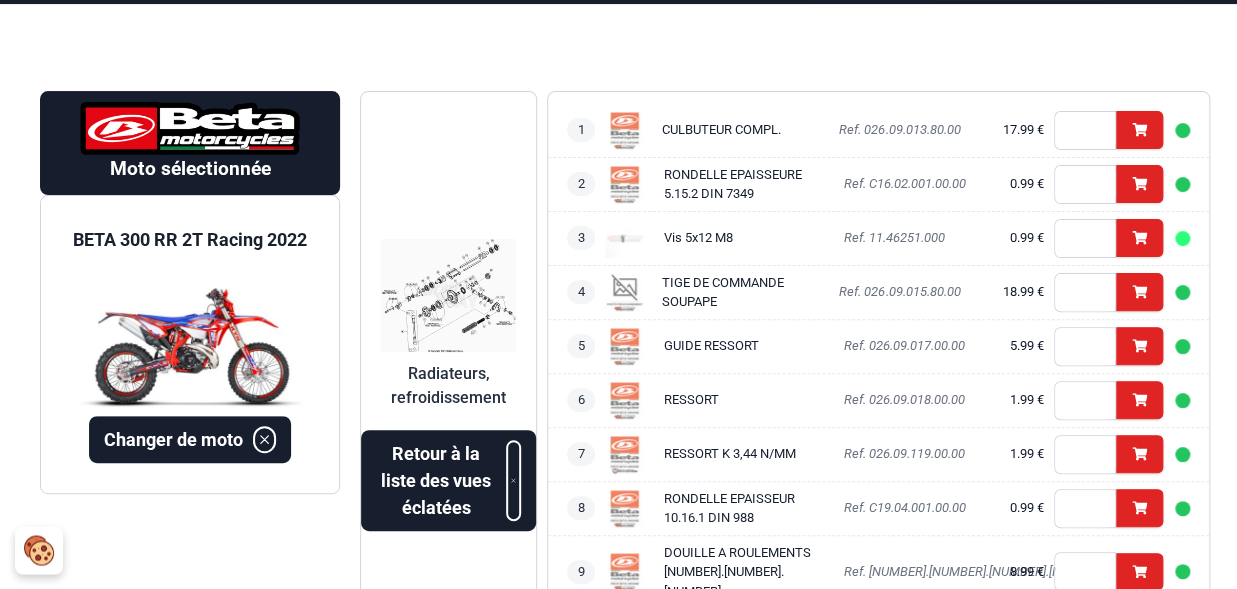 scroll, scrollTop: 0, scrollLeft: 0, axis: both 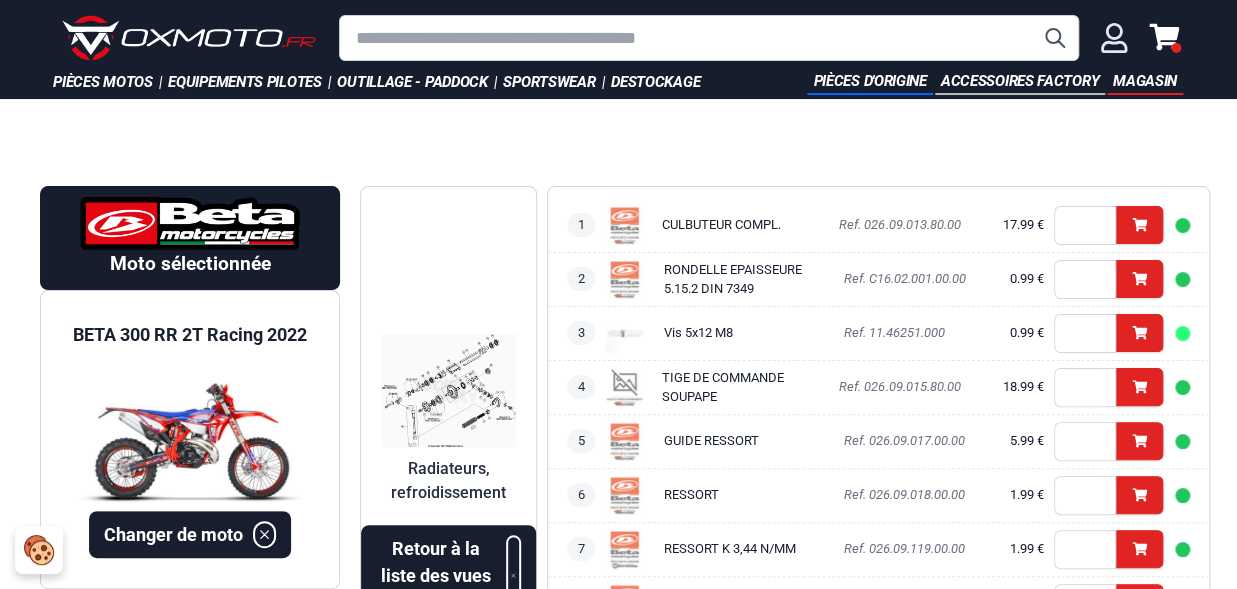 click 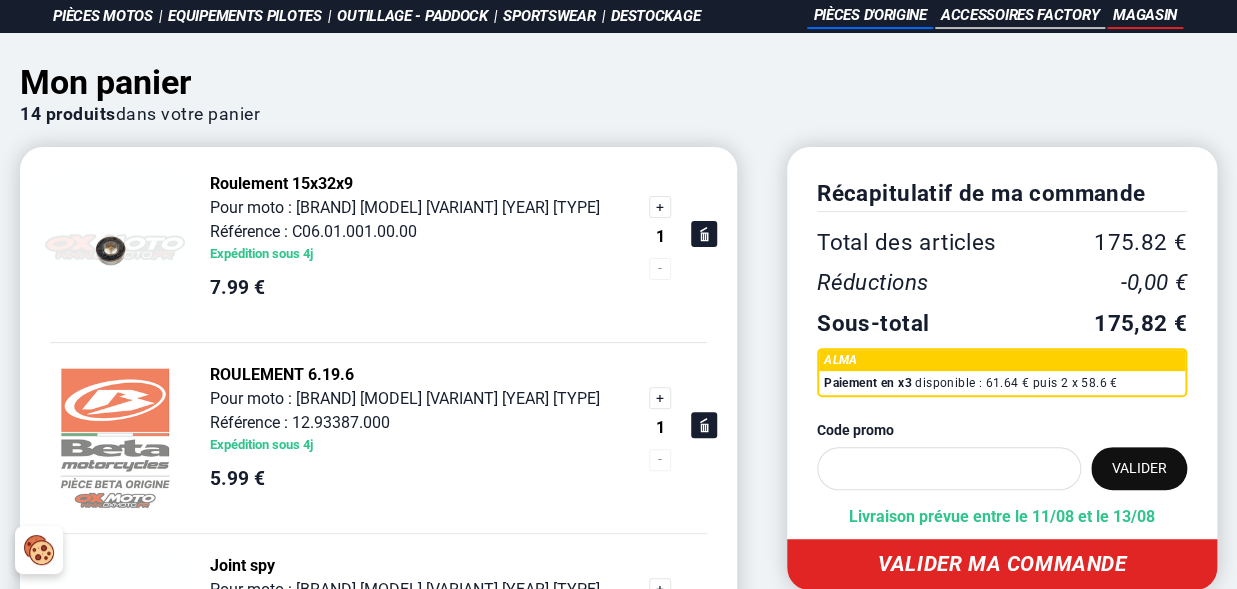 scroll, scrollTop: 14, scrollLeft: 0, axis: vertical 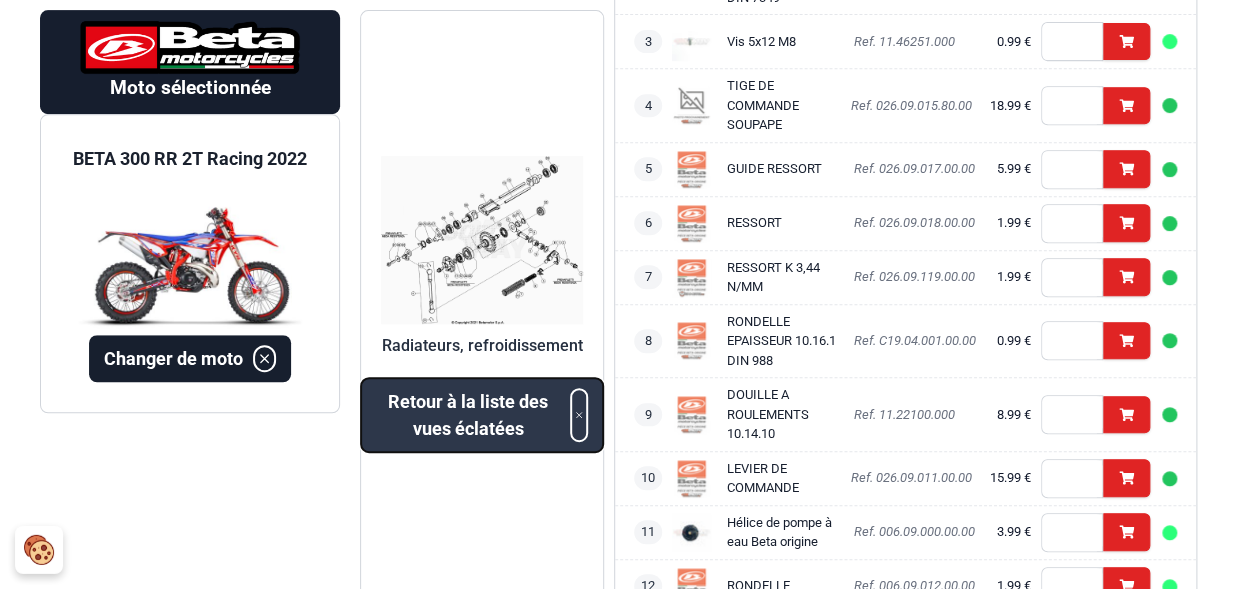 click on "Retour à la liste des vues éclatées" at bounding box center (468, 415) 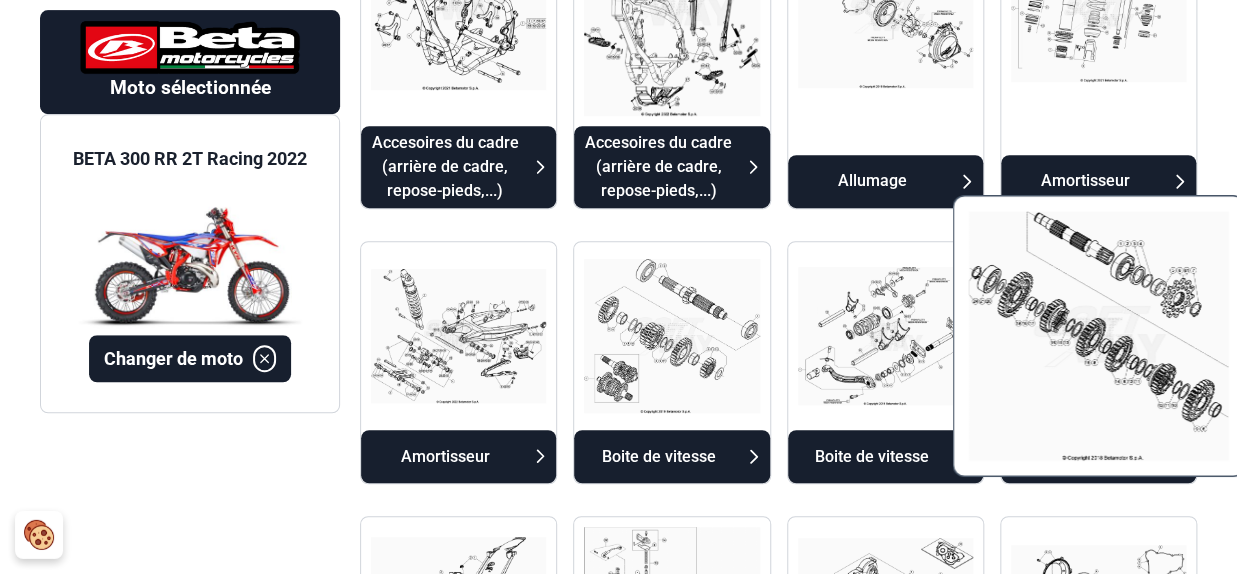 click at bounding box center [1098, 336] 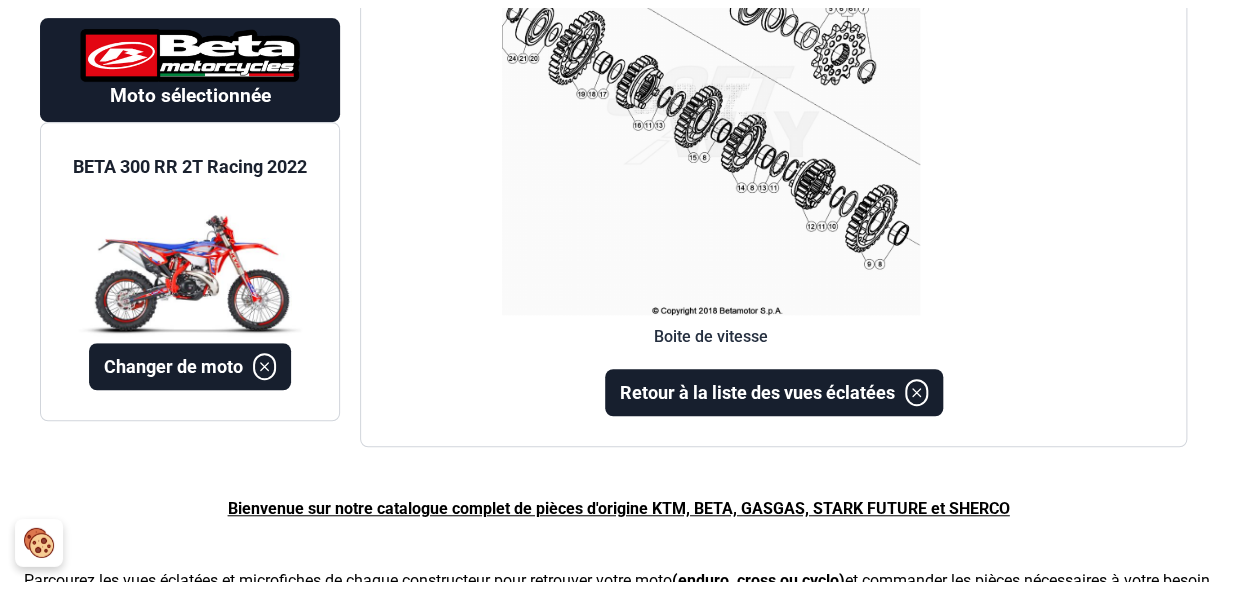 scroll, scrollTop: 165, scrollLeft: 0, axis: vertical 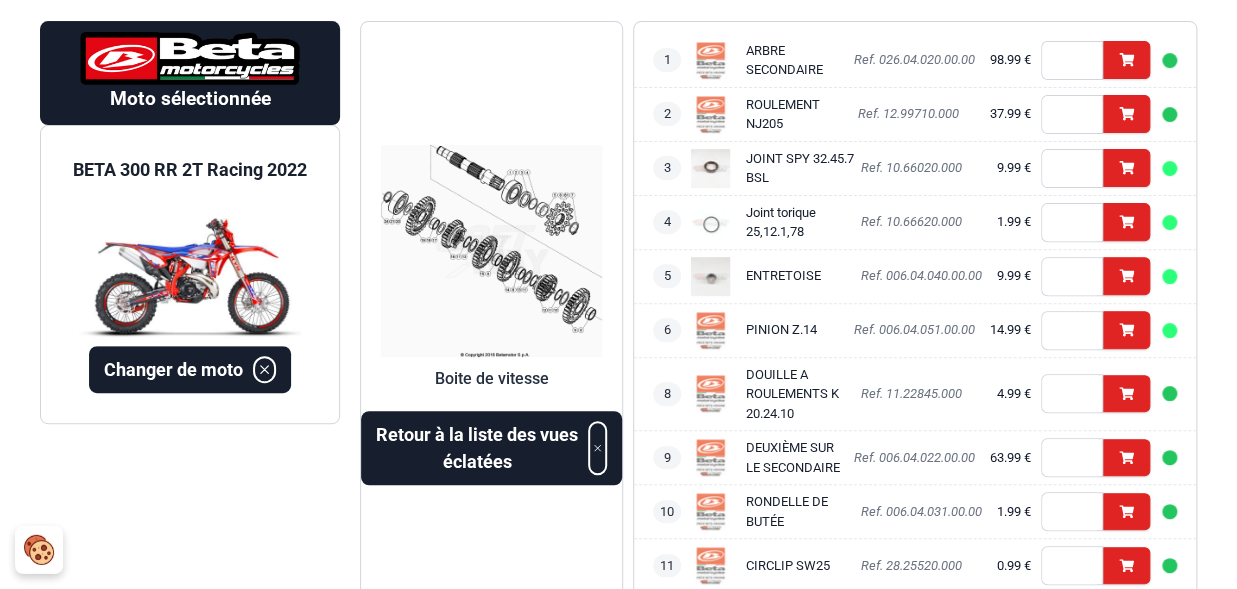 click at bounding box center (491, 251) 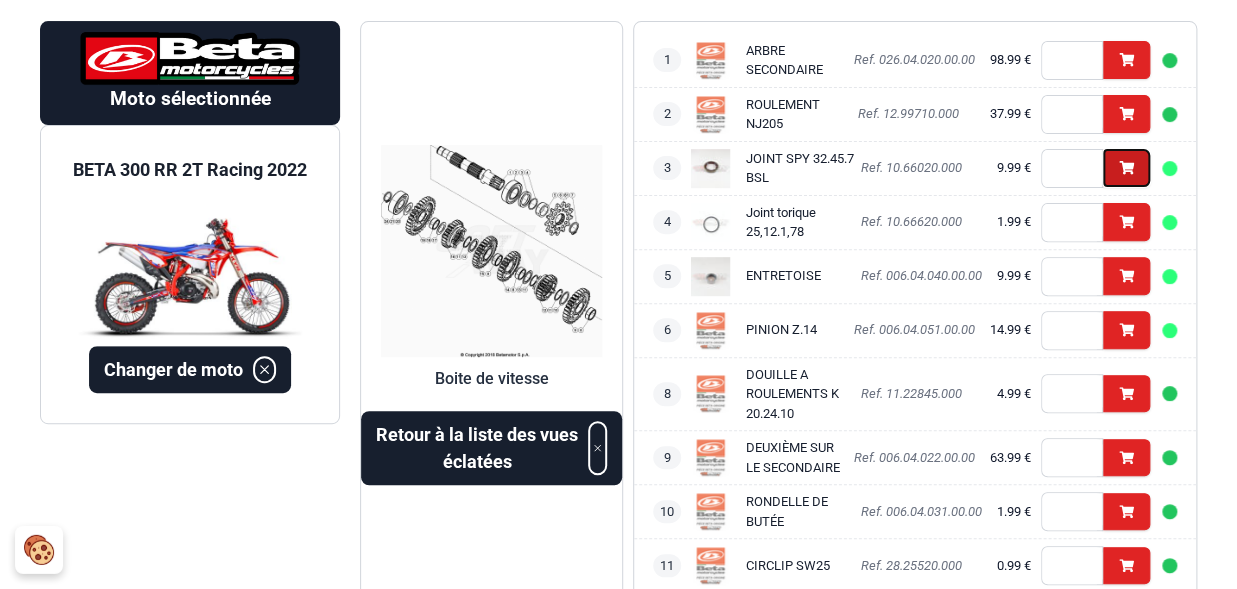 click 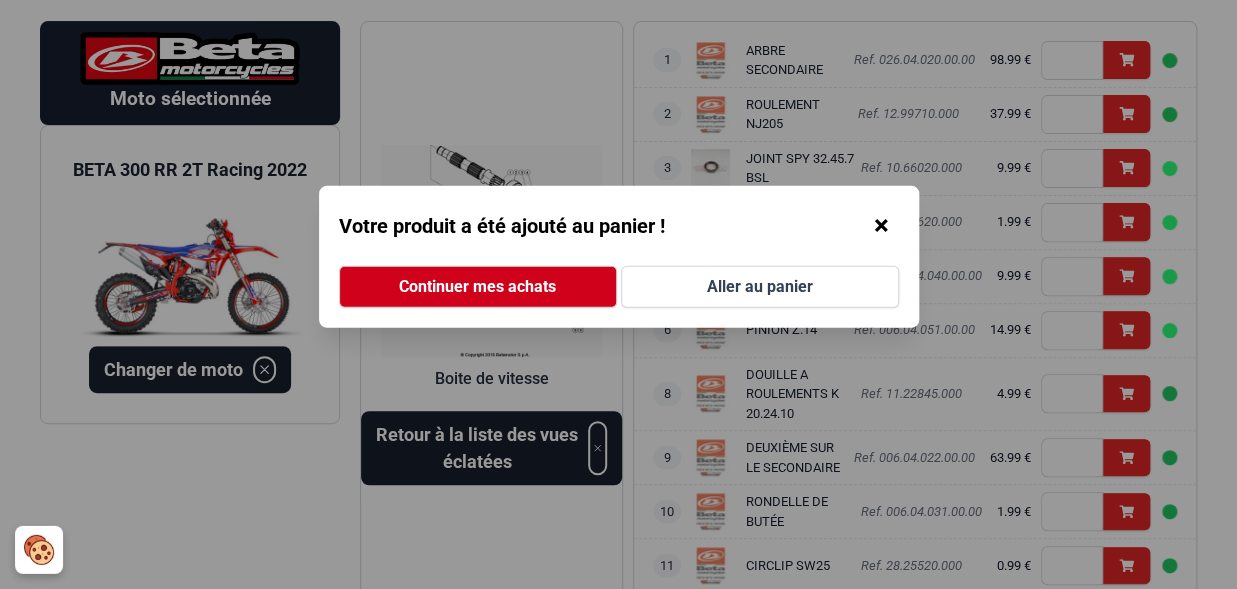 click on "×" at bounding box center (881, 226) 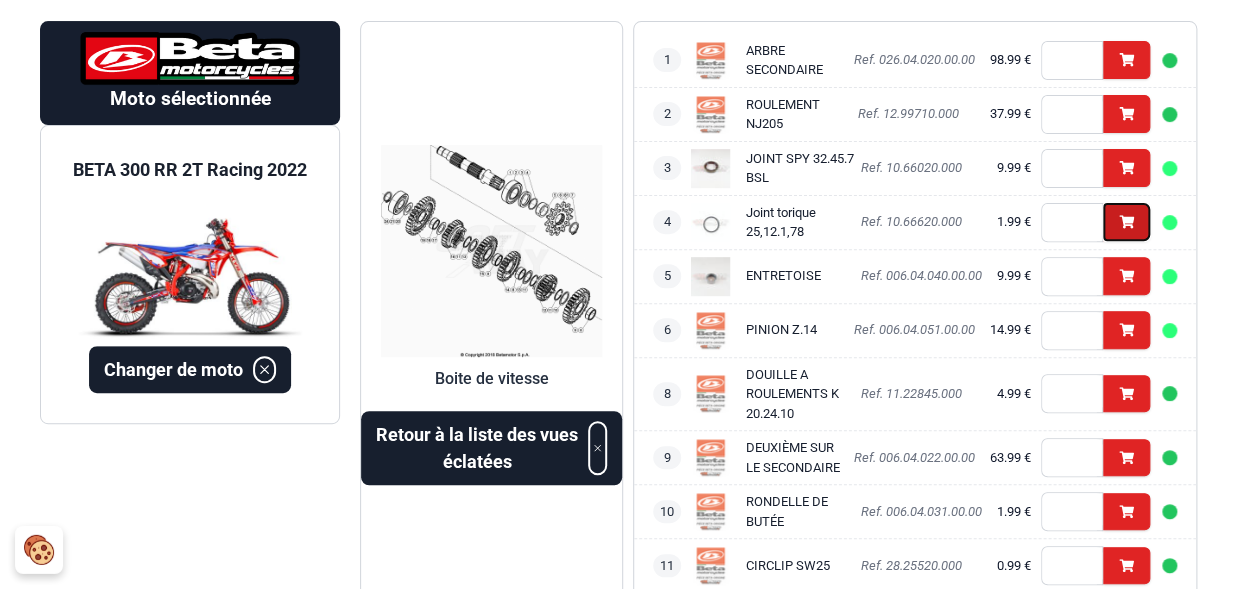 click on "Ajouter" at bounding box center [1126, 221] 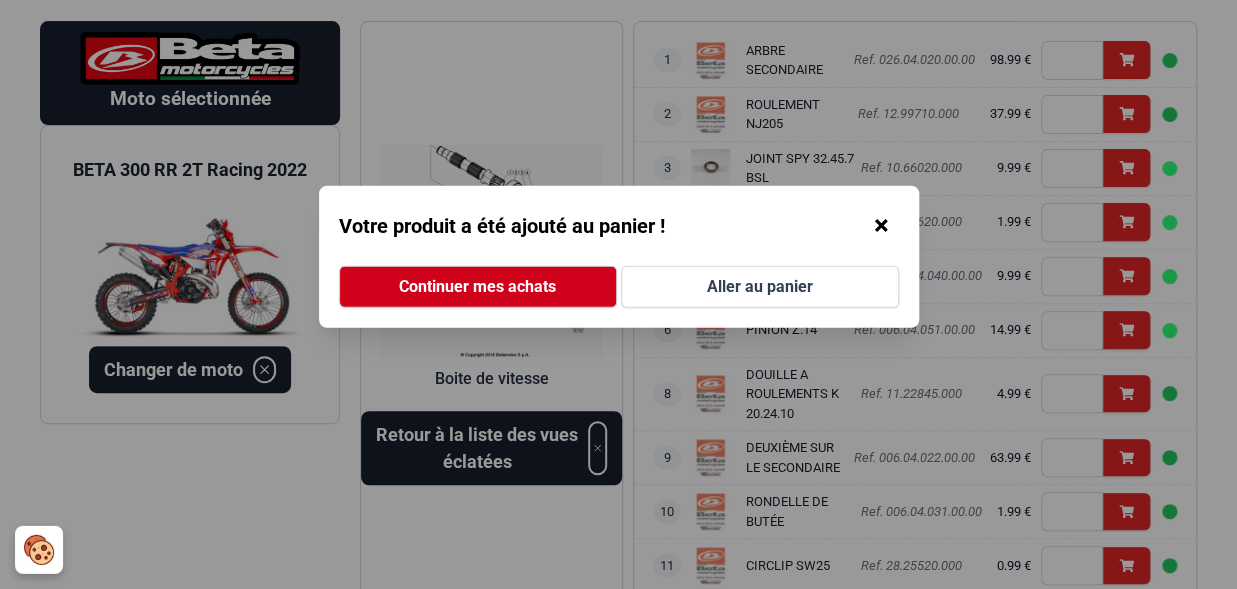 click on "×" at bounding box center [881, 226] 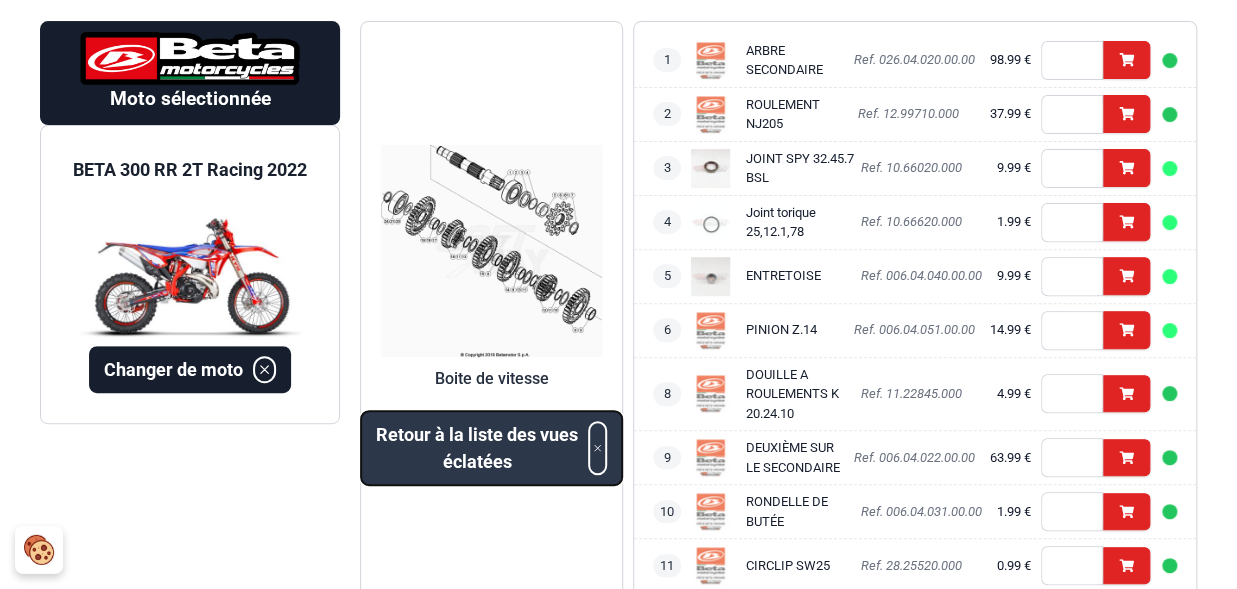 click on "Retour à la liste des vues éclatées" at bounding box center (477, 448) 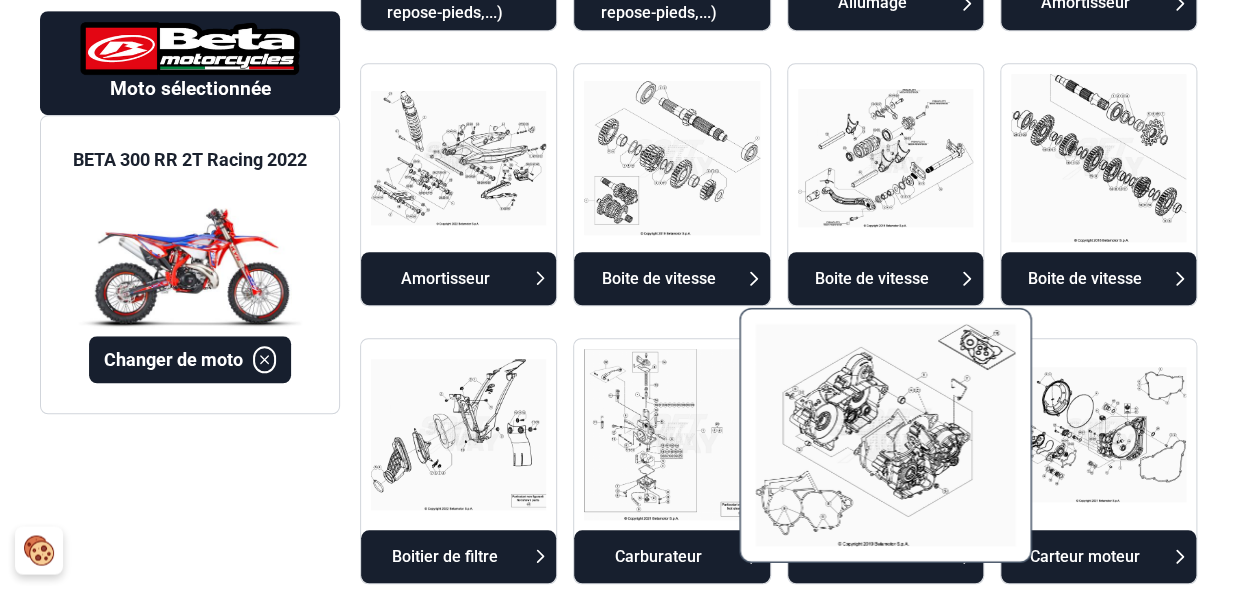 scroll, scrollTop: 487, scrollLeft: 0, axis: vertical 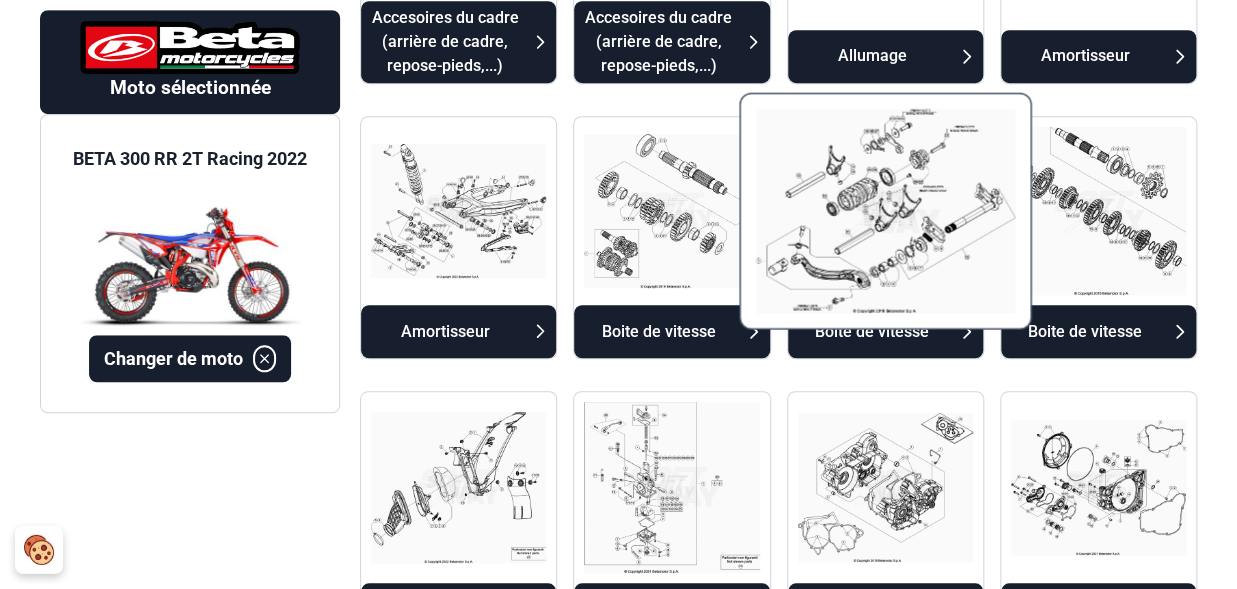 click at bounding box center [885, 211] 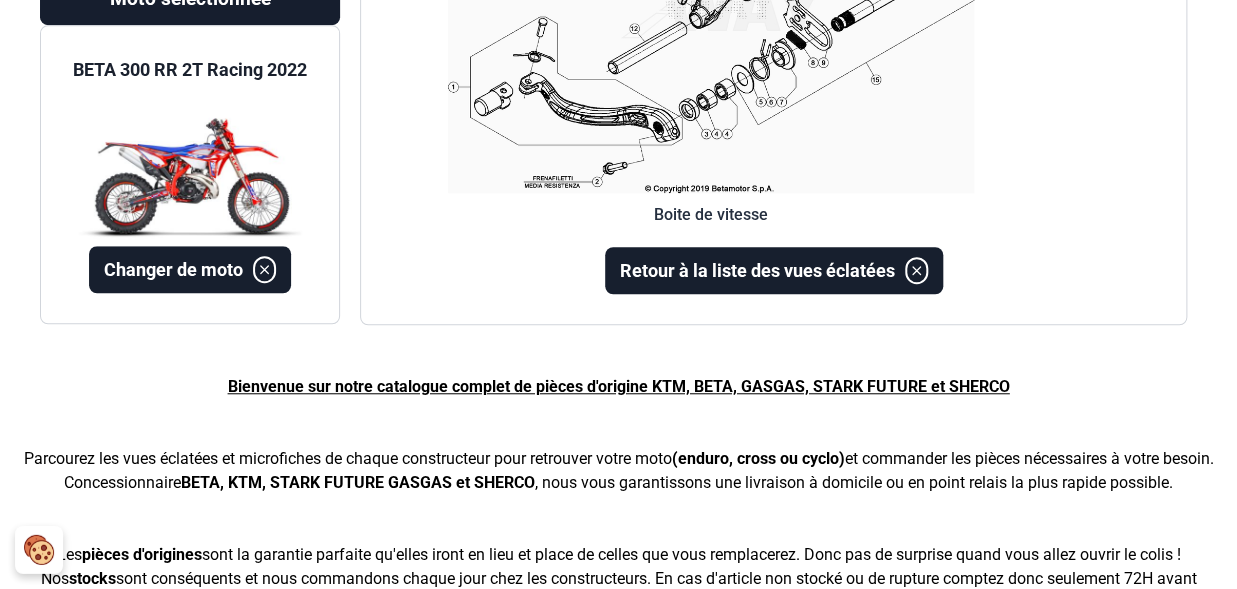 scroll, scrollTop: 165, scrollLeft: 0, axis: vertical 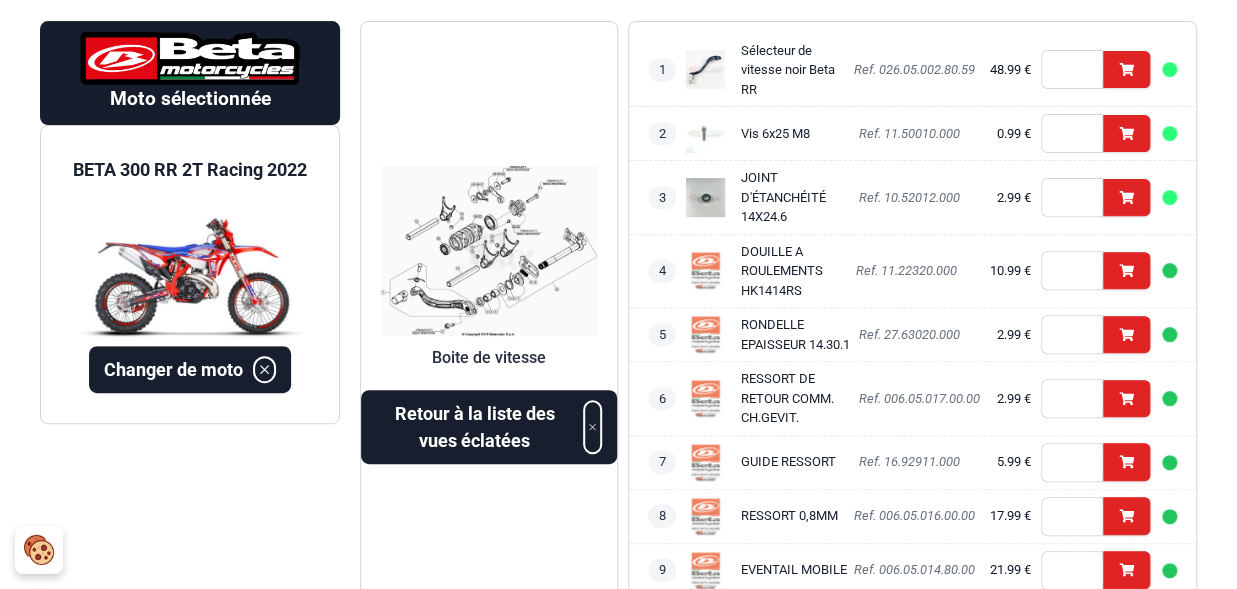 click at bounding box center (489, 251) 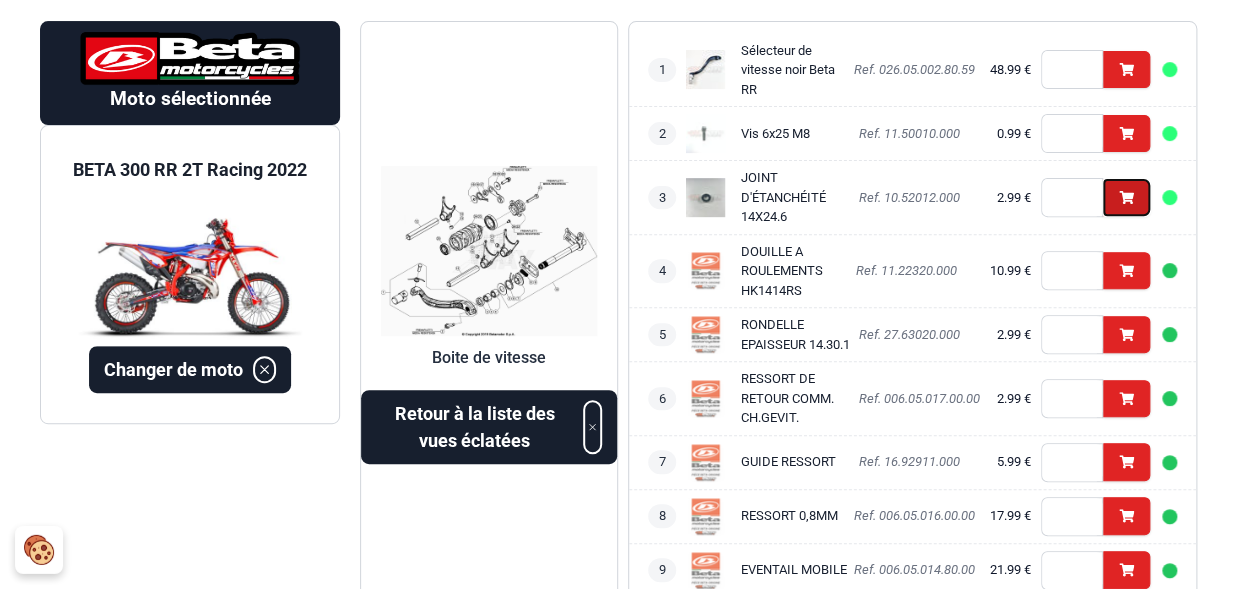 click on "Ajouter" at bounding box center [1126, 197] 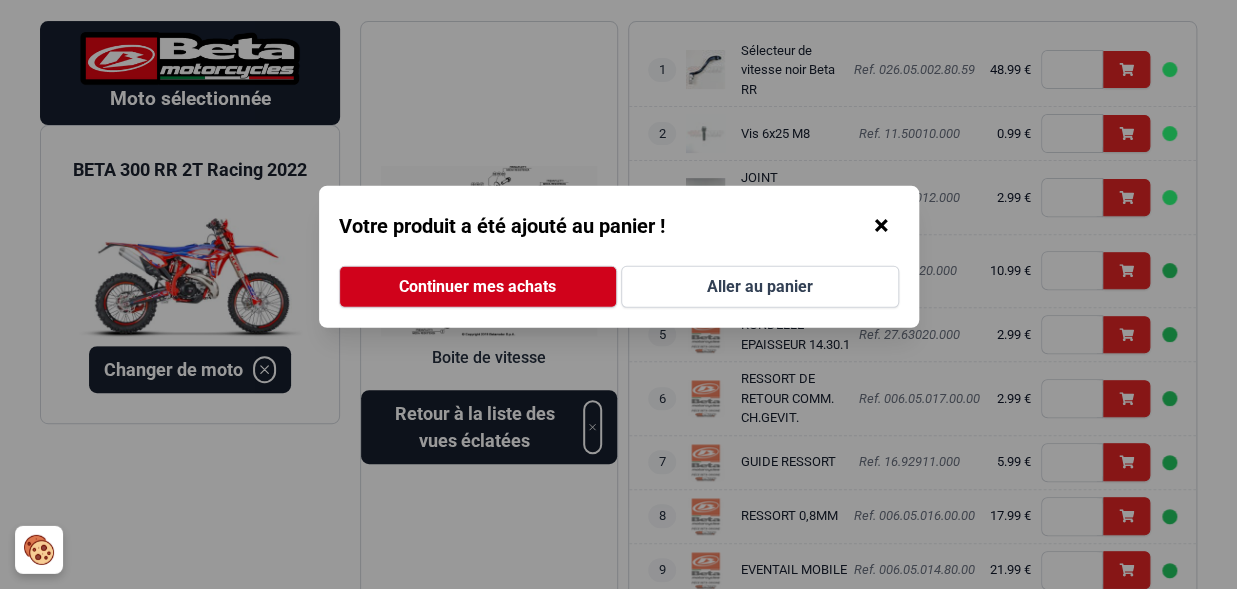 click on "×" at bounding box center (881, 226) 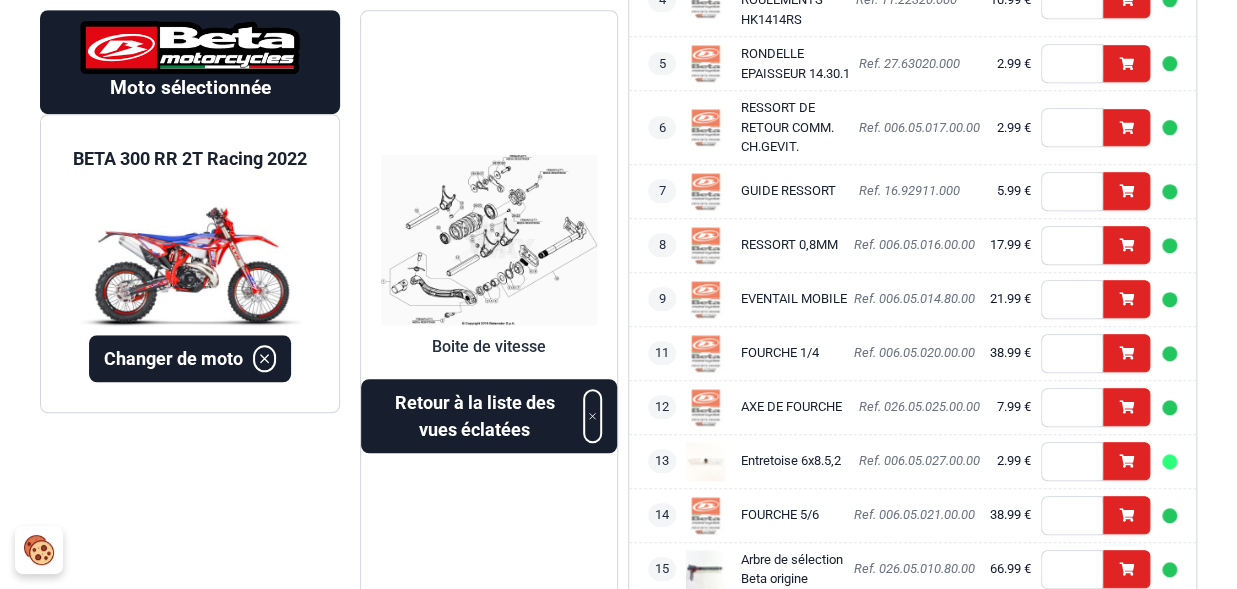 scroll, scrollTop: 165, scrollLeft: 0, axis: vertical 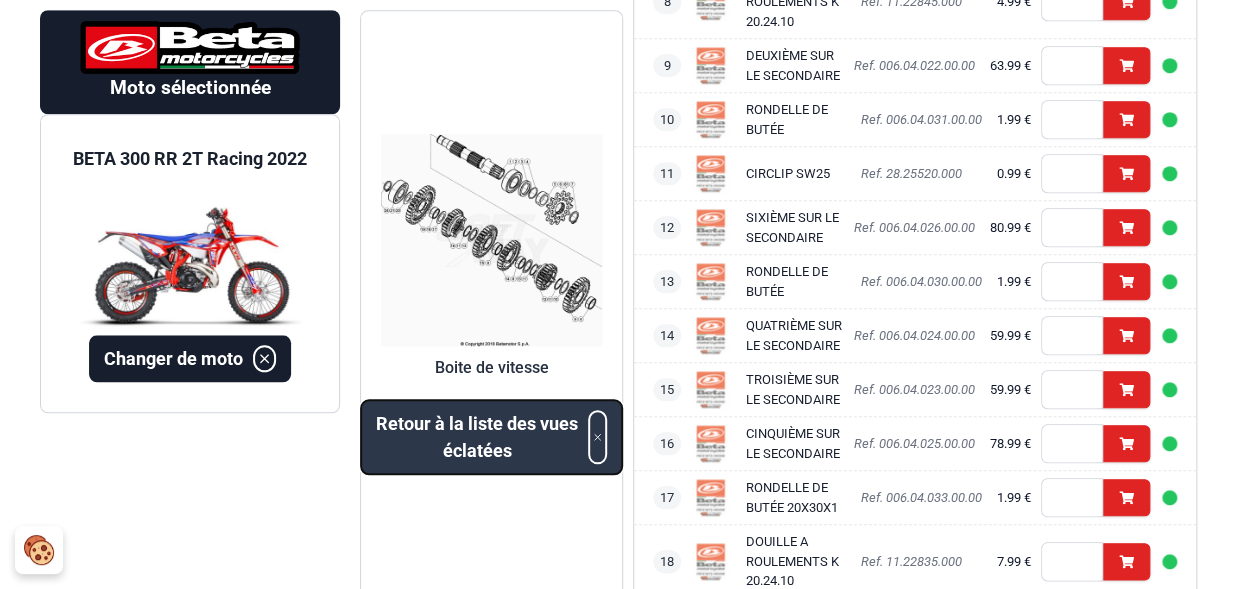 click on "Retour à la liste des vues éclatées" at bounding box center (477, 438) 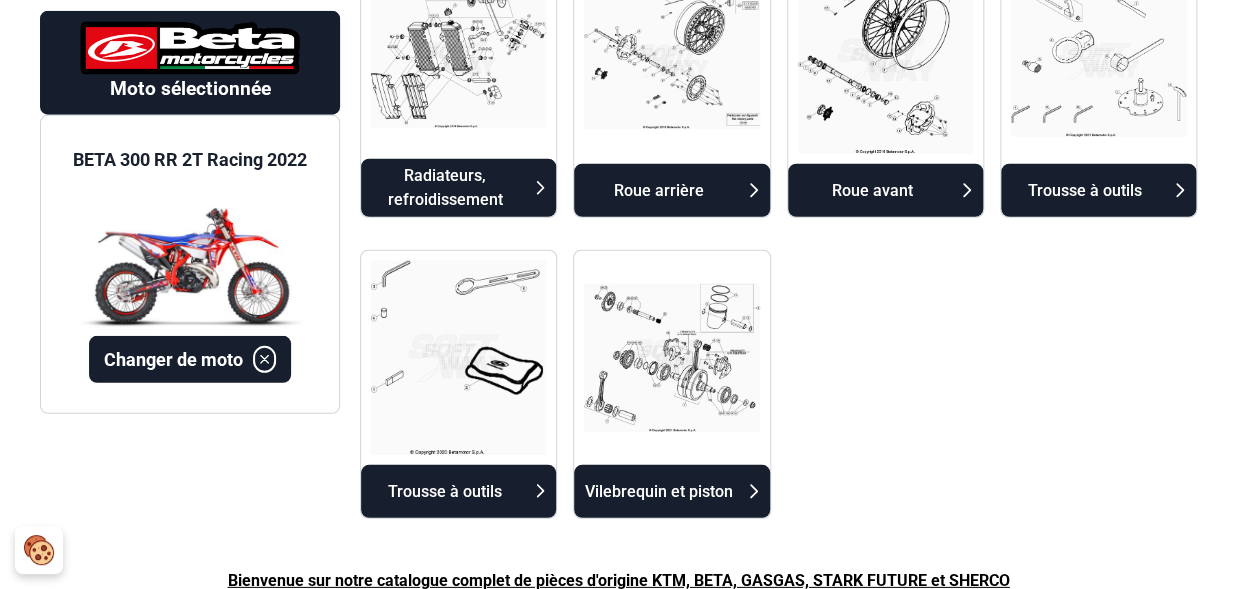 scroll, scrollTop: 2016, scrollLeft: 0, axis: vertical 